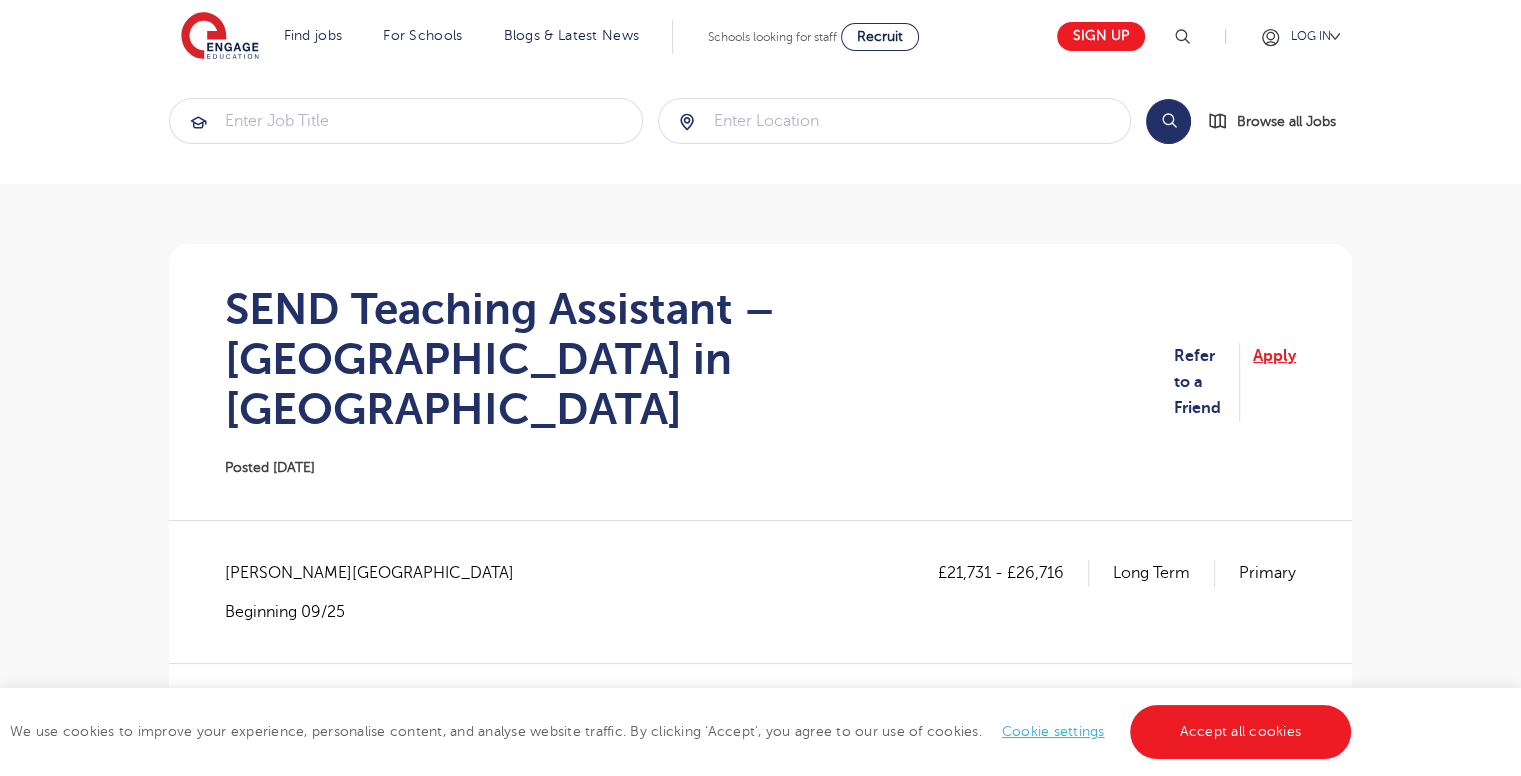 scroll, scrollTop: 12, scrollLeft: 0, axis: vertical 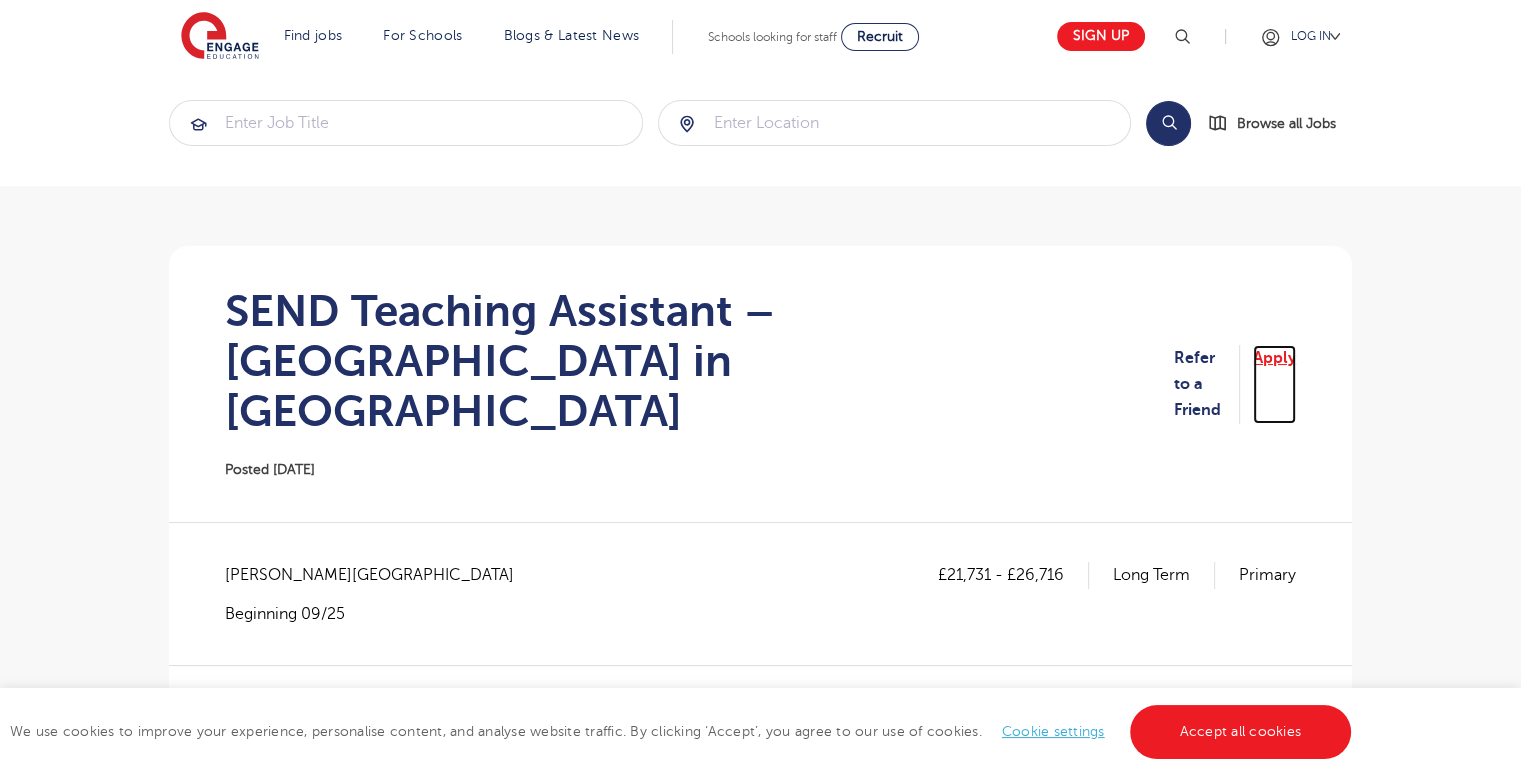 click on "Apply" at bounding box center [1274, 384] 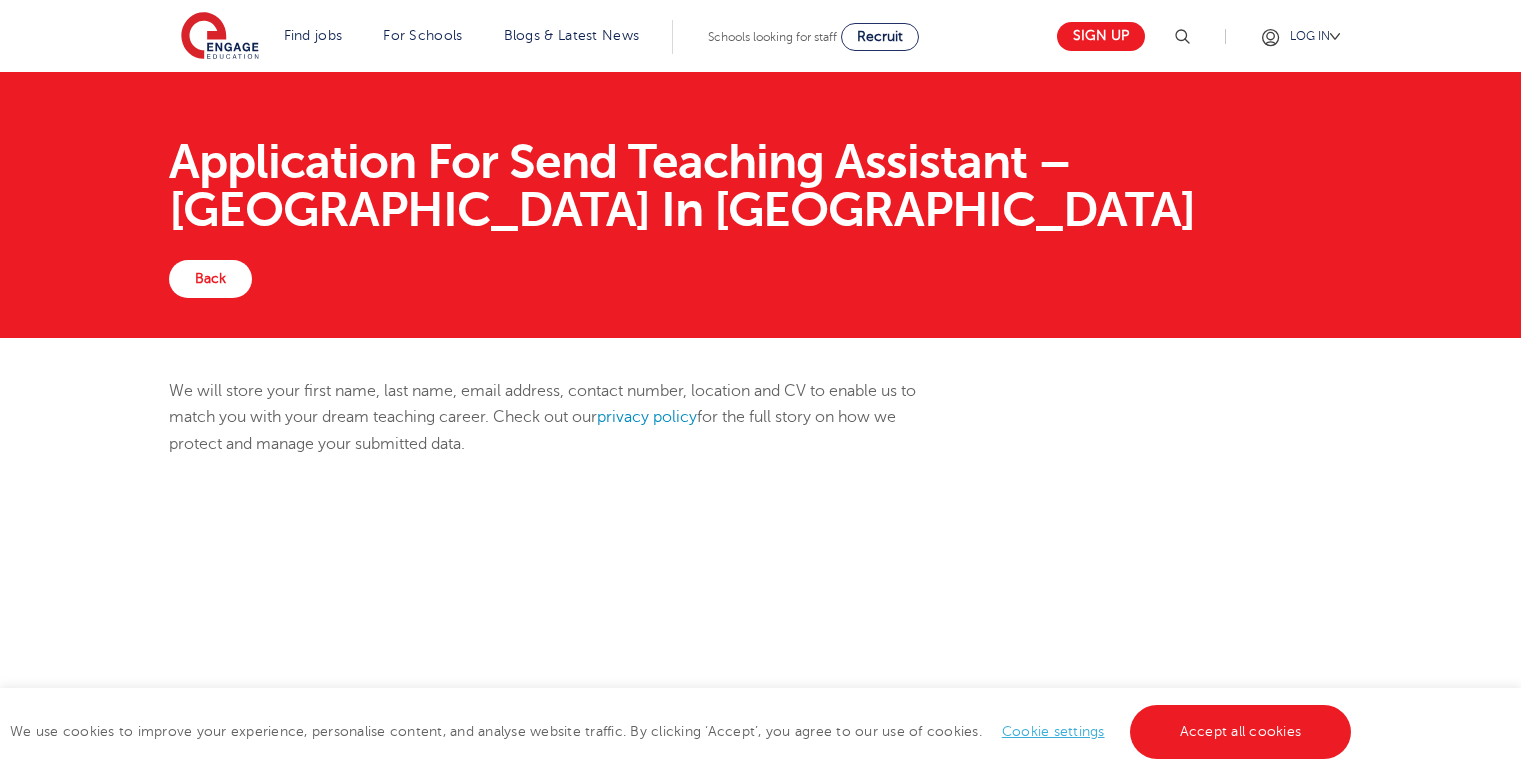 scroll, scrollTop: 0, scrollLeft: 0, axis: both 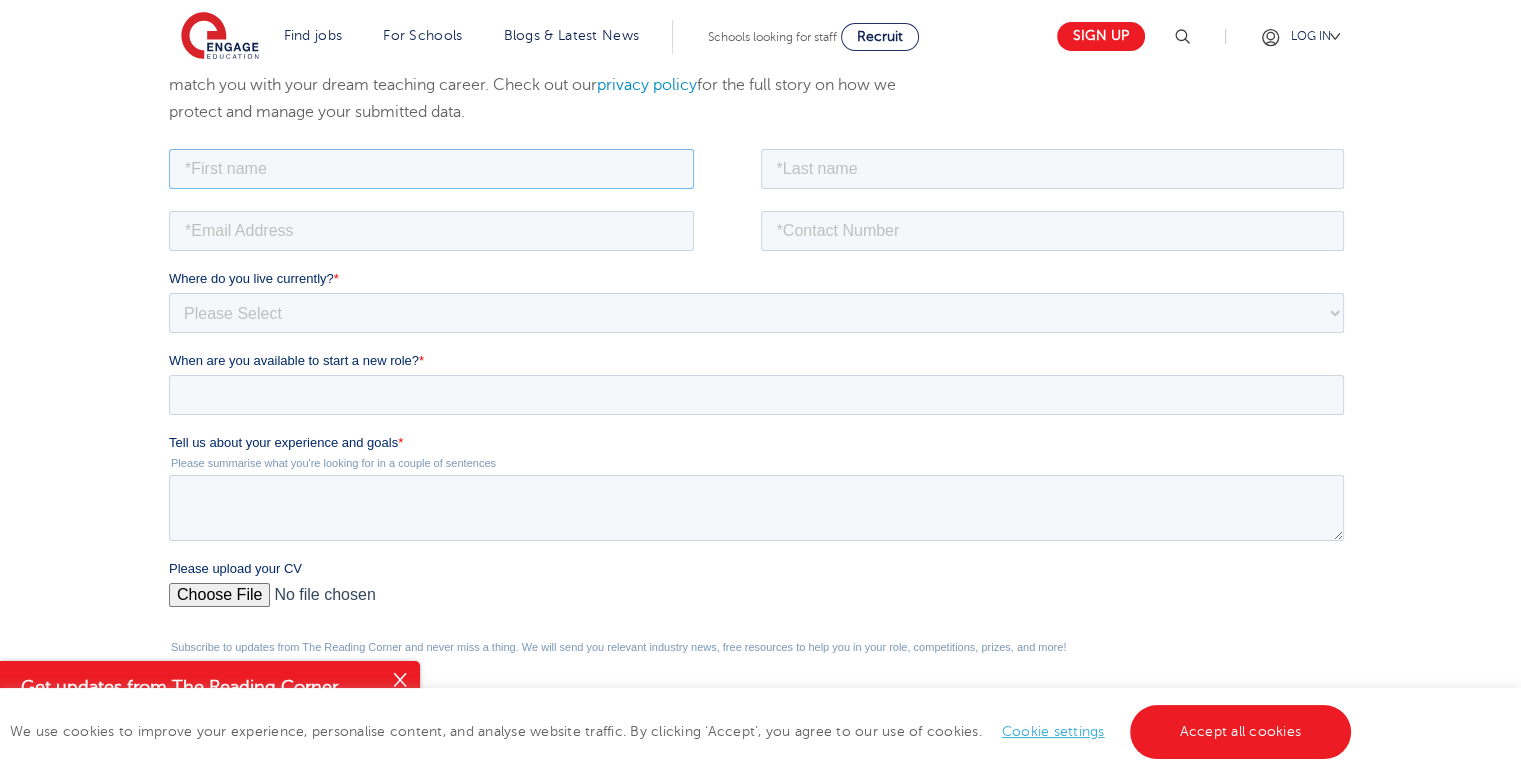 click at bounding box center [431, 168] 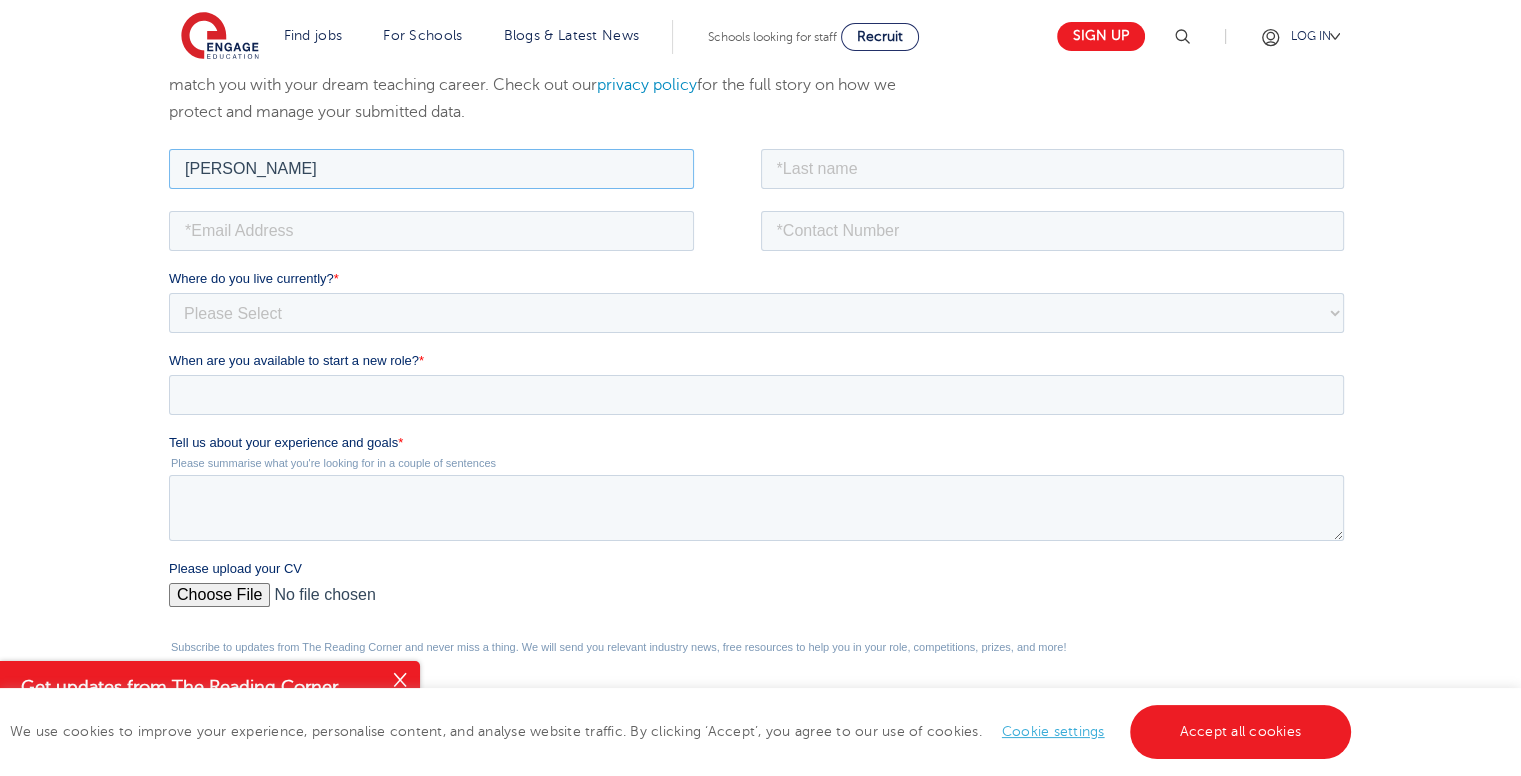 type on "[PERSON_NAME]" 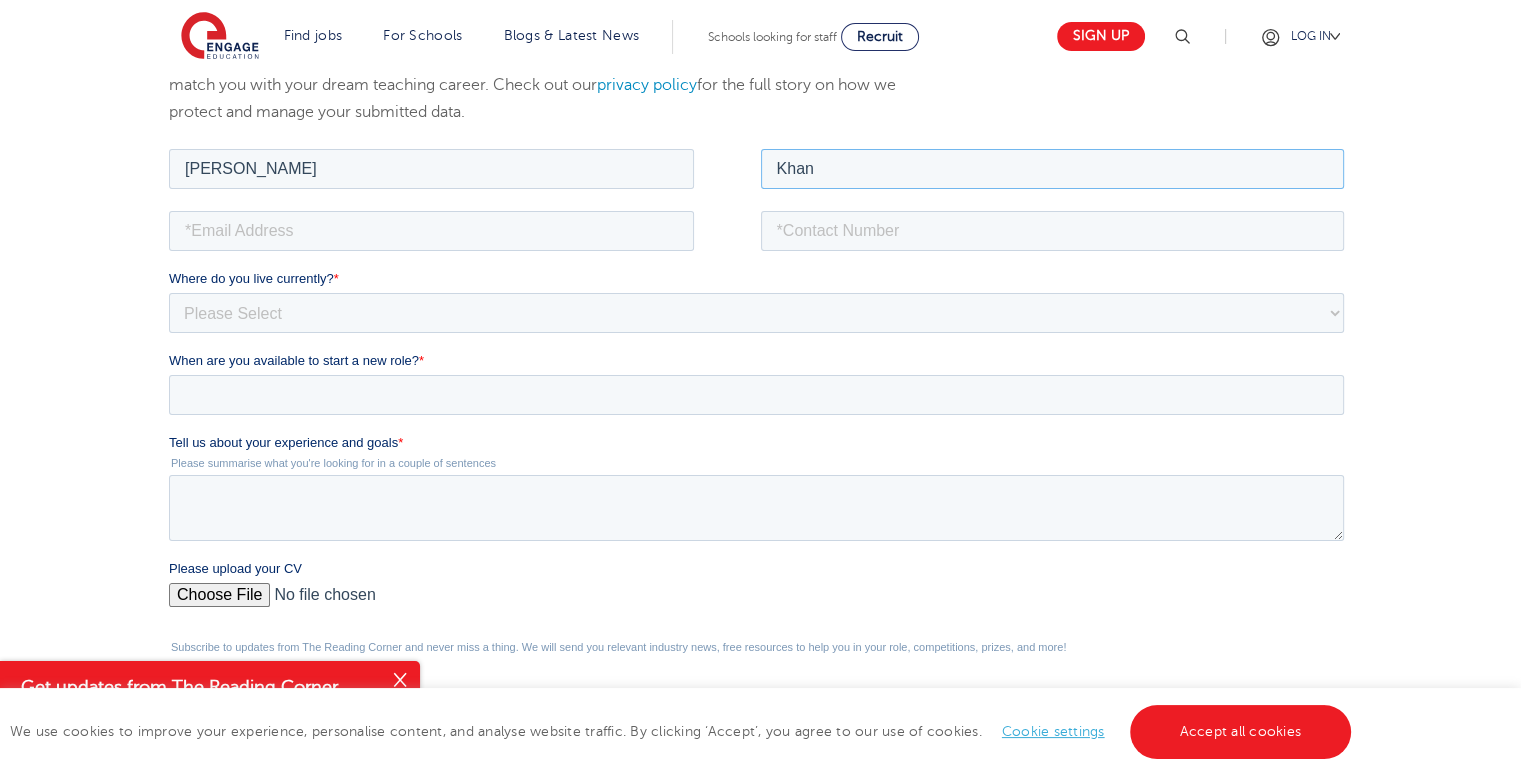 type on "Khan" 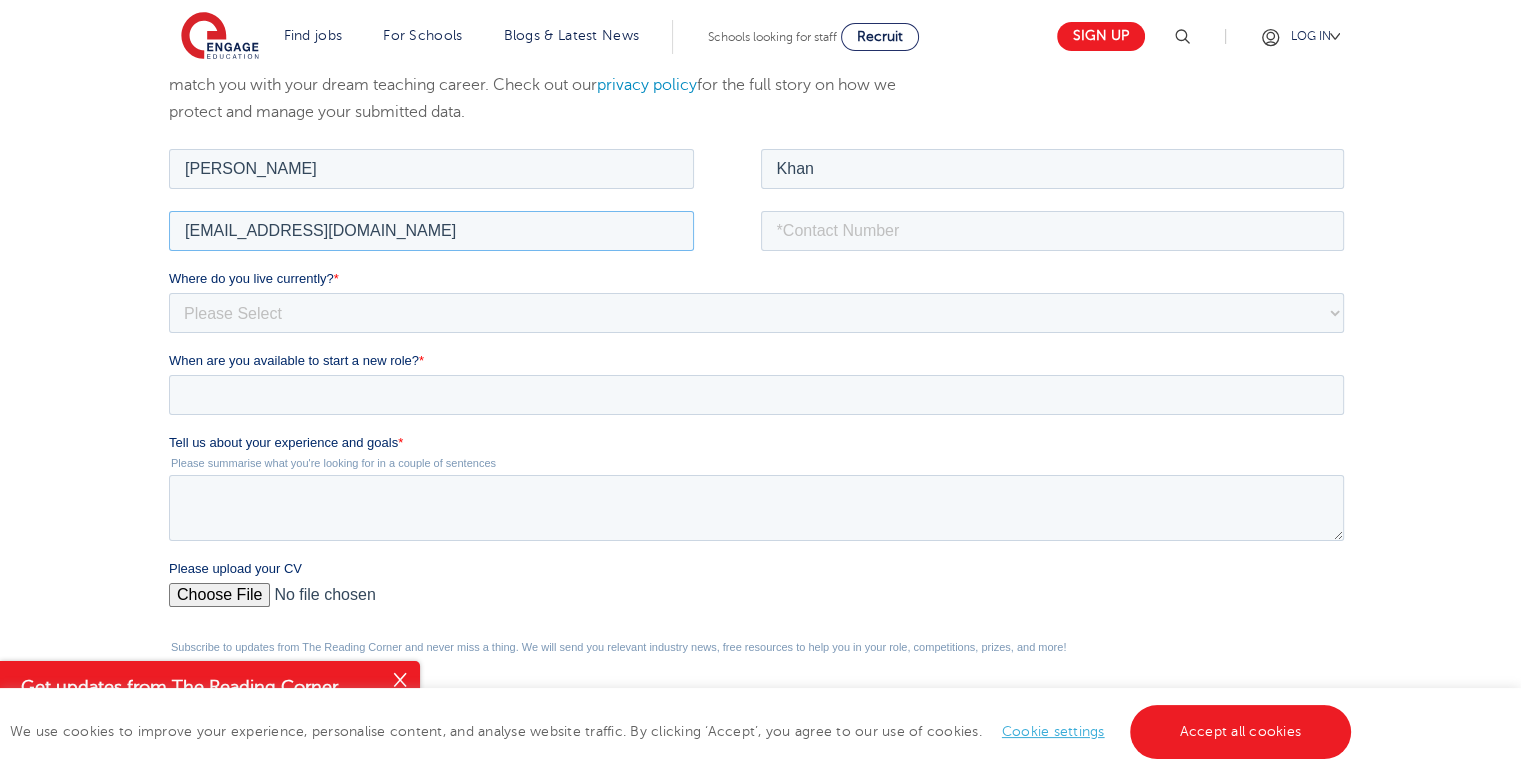 type on "[EMAIL_ADDRESS][DOMAIN_NAME]" 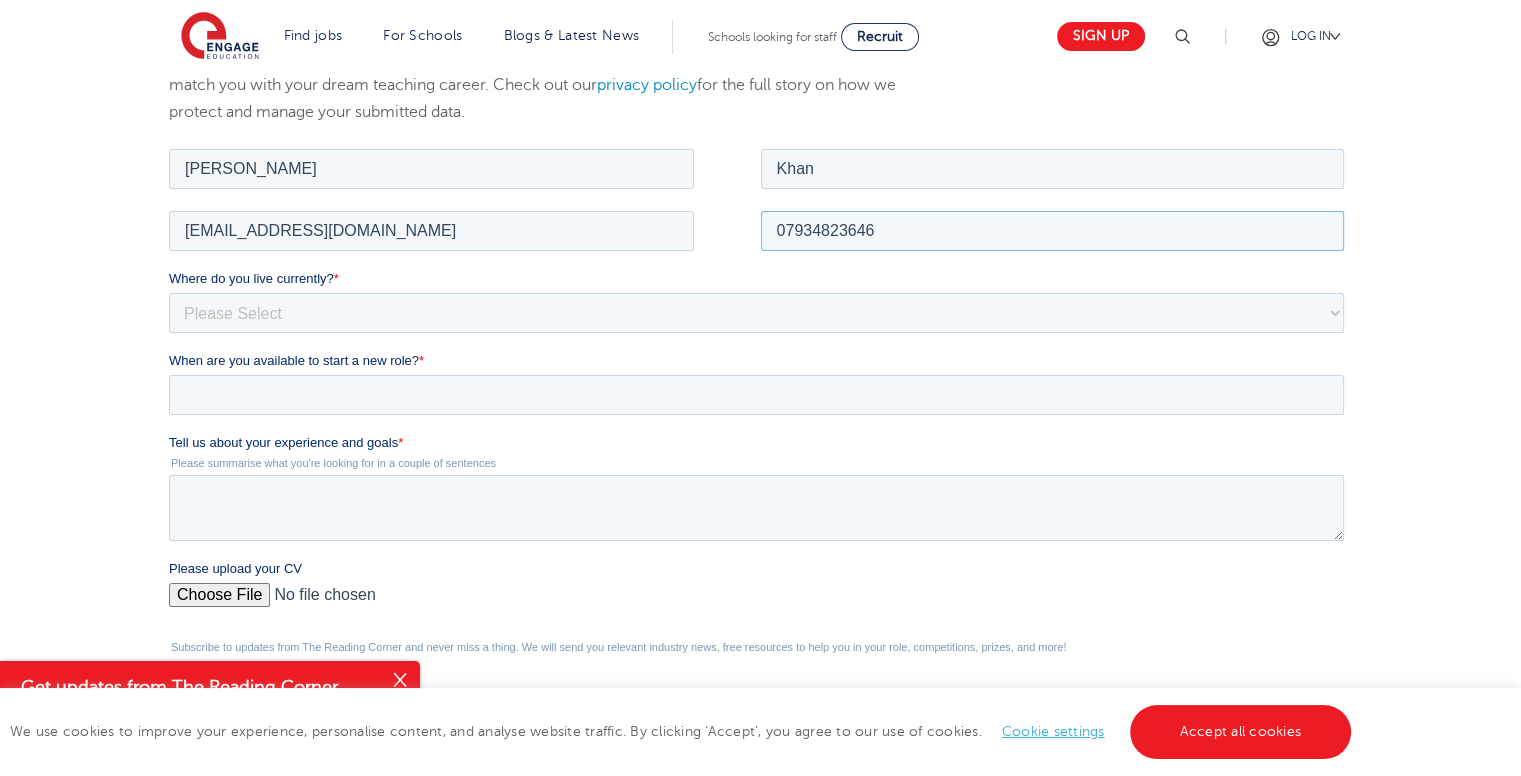 type on "07934823646" 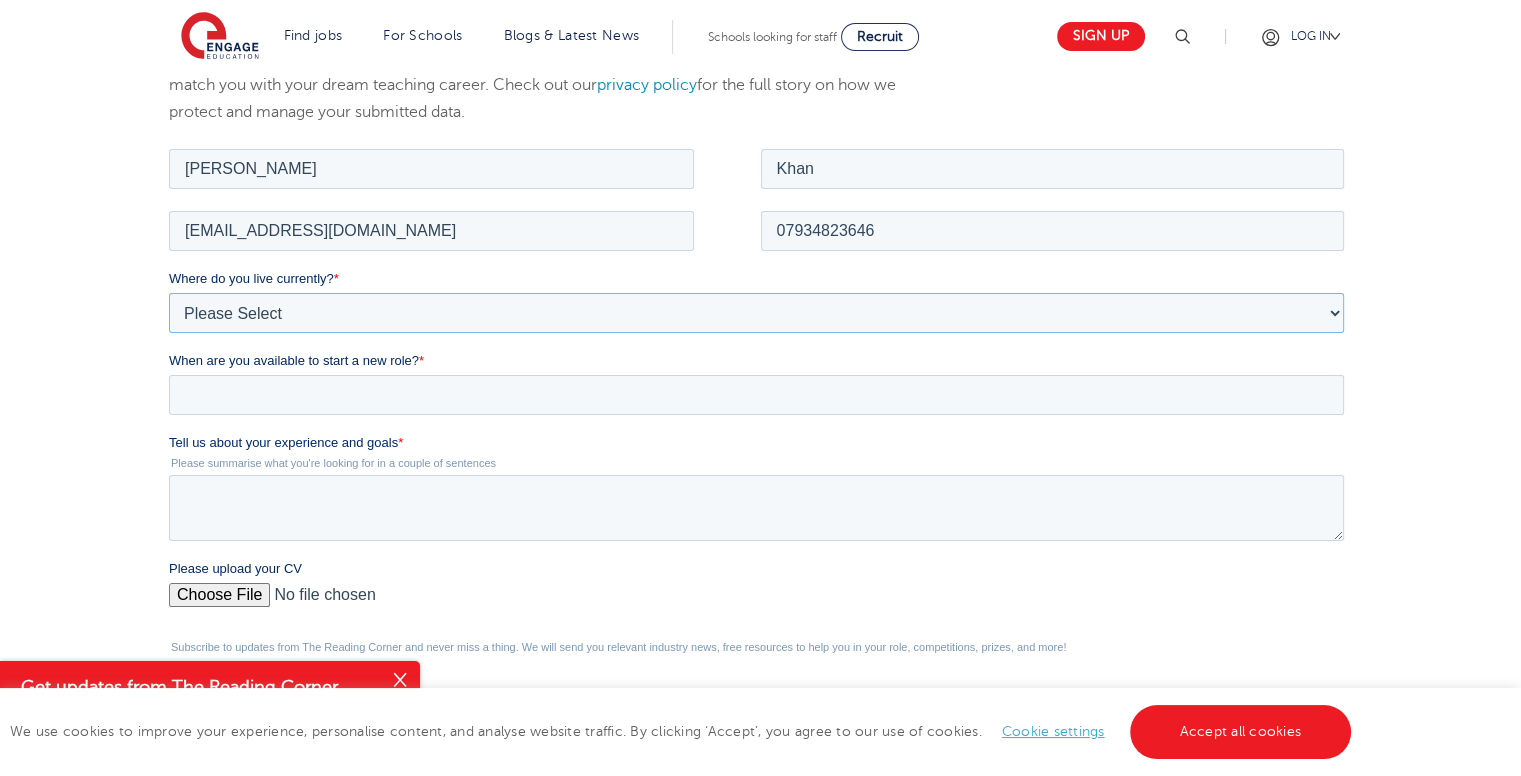 select on "UK" 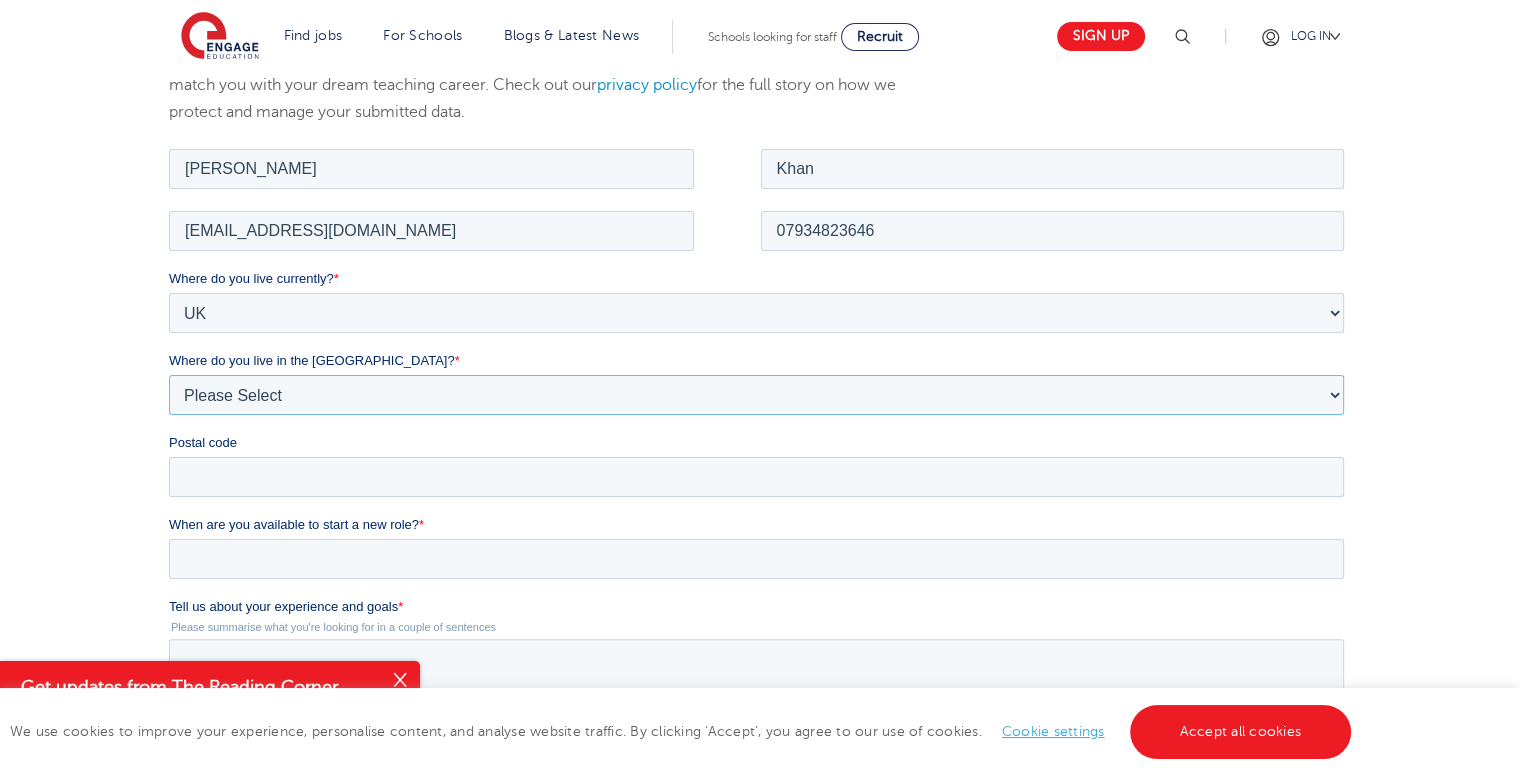 click on "Please Select Overseas [GEOGRAPHIC_DATA] [GEOGRAPHIC_DATA] [GEOGRAPHIC_DATA] [GEOGRAPHIC_DATA] [GEOGRAPHIC_DATA] [GEOGRAPHIC_DATA] [GEOGRAPHIC_DATA] [GEOGRAPHIC_DATA] and [GEOGRAPHIC_DATA] [GEOGRAPHIC_DATA] [GEOGRAPHIC_DATA] [GEOGRAPHIC_DATA] [GEOGRAPHIC_DATA] [GEOGRAPHIC_DATA] [GEOGRAPHIC_DATA] City of [GEOGRAPHIC_DATA] [GEOGRAPHIC_DATA] [GEOGRAPHIC_DATA] [GEOGRAPHIC_DATA] [GEOGRAPHIC_DATA] [GEOGRAPHIC_DATA] [GEOGRAPHIC_DATA] [GEOGRAPHIC_DATA] [GEOGRAPHIC_DATA] [GEOGRAPHIC_DATA] and [GEOGRAPHIC_DATA] [GEOGRAPHIC_DATA] [GEOGRAPHIC_DATA] [GEOGRAPHIC_DATA] [GEOGRAPHIC_DATA] [GEOGRAPHIC_DATA] [GEOGRAPHIC_DATA] [GEOGRAPHIC_DATA] [GEOGRAPHIC_DATA] [GEOGRAPHIC_DATA][PERSON_NAME][GEOGRAPHIC_DATA] [GEOGRAPHIC_DATA] [GEOGRAPHIC_DATA] [GEOGRAPHIC_DATA] [GEOGRAPHIC_DATA] [GEOGRAPHIC_DATA] [GEOGRAPHIC_DATA] [GEOGRAPHIC_DATA] [GEOGRAPHIC_DATA] [GEOGRAPHIC_DATA] [GEOGRAPHIC_DATA] [GEOGRAPHIC_DATA] [GEOGRAPHIC_DATA] [GEOGRAPHIC_DATA] [PERSON_NAME][GEOGRAPHIC_DATA] [GEOGRAPHIC_DATA] [GEOGRAPHIC_DATA] [GEOGRAPHIC_DATA] [GEOGRAPHIC_DATA] [GEOGRAPHIC_DATA] [GEOGRAPHIC_DATA] [GEOGRAPHIC_DATA] [GEOGRAPHIC_DATA] [GEOGRAPHIC_DATA] [GEOGRAPHIC_DATA] [GEOGRAPHIC_DATA] [GEOGRAPHIC_DATA] [GEOGRAPHIC_DATA] [GEOGRAPHIC_DATA] [GEOGRAPHIC_DATA] [GEOGRAPHIC_DATA] [GEOGRAPHIC_DATA] [GEOGRAPHIC_DATA] [GEOGRAPHIC_DATA] [GEOGRAPHIC_DATA] [GEOGRAPHIC_DATA] [GEOGRAPHIC_DATA] [GEOGRAPHIC_DATA] [GEOGRAPHIC_DATA] [GEOGRAPHIC_DATA] [GEOGRAPHIC_DATA] [GEOGRAPHIC_DATA] [GEOGRAPHIC_DATA] [GEOGRAPHIC_DATA] [GEOGRAPHIC_DATA] [GEOGRAPHIC_DATA] [GEOGRAPHIC_DATA] [GEOGRAPHIC_DATA] [GEOGRAPHIC_DATA] [GEOGRAPHIC_DATA] and [GEOGRAPHIC_DATA] [GEOGRAPHIC_DATA] [GEOGRAPHIC_DATA] [GEOGRAPHIC_DATA]" at bounding box center [756, 394] 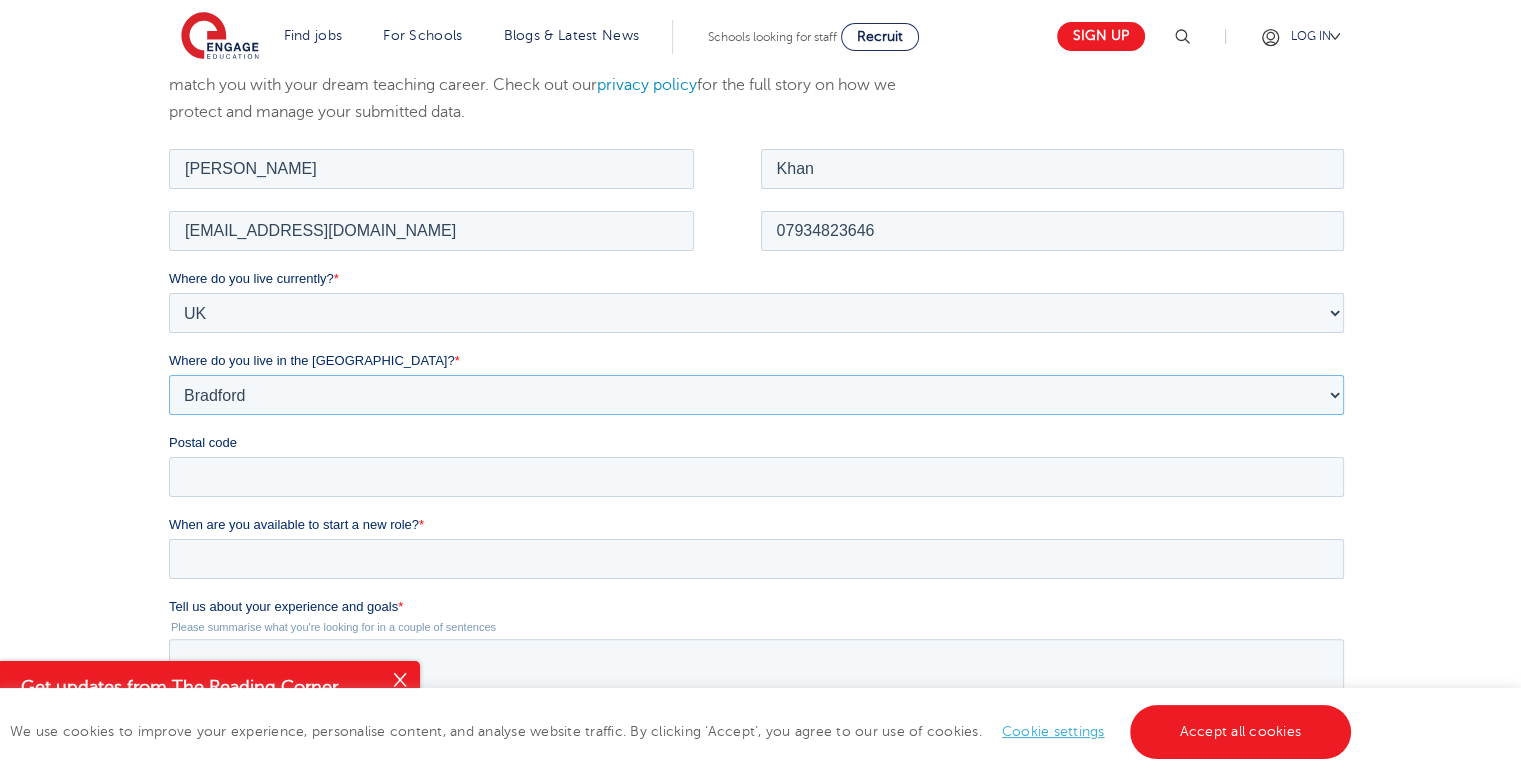click on "Please Select Overseas [GEOGRAPHIC_DATA] [GEOGRAPHIC_DATA] [GEOGRAPHIC_DATA] [GEOGRAPHIC_DATA] [GEOGRAPHIC_DATA] [GEOGRAPHIC_DATA] [GEOGRAPHIC_DATA] [GEOGRAPHIC_DATA] and [GEOGRAPHIC_DATA] [GEOGRAPHIC_DATA] [GEOGRAPHIC_DATA] [GEOGRAPHIC_DATA] [GEOGRAPHIC_DATA] [GEOGRAPHIC_DATA] [GEOGRAPHIC_DATA] City of [GEOGRAPHIC_DATA] [GEOGRAPHIC_DATA] [GEOGRAPHIC_DATA] [GEOGRAPHIC_DATA] [GEOGRAPHIC_DATA] [GEOGRAPHIC_DATA] [GEOGRAPHIC_DATA] [GEOGRAPHIC_DATA] [GEOGRAPHIC_DATA] [GEOGRAPHIC_DATA] and [GEOGRAPHIC_DATA] [GEOGRAPHIC_DATA] [GEOGRAPHIC_DATA] [GEOGRAPHIC_DATA] [GEOGRAPHIC_DATA] [GEOGRAPHIC_DATA] [GEOGRAPHIC_DATA] [GEOGRAPHIC_DATA] [GEOGRAPHIC_DATA] [GEOGRAPHIC_DATA][PERSON_NAME][GEOGRAPHIC_DATA] [GEOGRAPHIC_DATA] [GEOGRAPHIC_DATA] [GEOGRAPHIC_DATA] [GEOGRAPHIC_DATA] [GEOGRAPHIC_DATA] [GEOGRAPHIC_DATA] [GEOGRAPHIC_DATA] [GEOGRAPHIC_DATA] [GEOGRAPHIC_DATA] [GEOGRAPHIC_DATA] [GEOGRAPHIC_DATA] [GEOGRAPHIC_DATA] [GEOGRAPHIC_DATA] [PERSON_NAME][GEOGRAPHIC_DATA] [GEOGRAPHIC_DATA] [GEOGRAPHIC_DATA] [GEOGRAPHIC_DATA] [GEOGRAPHIC_DATA] [GEOGRAPHIC_DATA] [GEOGRAPHIC_DATA] [GEOGRAPHIC_DATA] [GEOGRAPHIC_DATA] [GEOGRAPHIC_DATA] [GEOGRAPHIC_DATA] [GEOGRAPHIC_DATA] [GEOGRAPHIC_DATA] [GEOGRAPHIC_DATA] [GEOGRAPHIC_DATA] [GEOGRAPHIC_DATA] [GEOGRAPHIC_DATA] [GEOGRAPHIC_DATA] [GEOGRAPHIC_DATA] [GEOGRAPHIC_DATA] [GEOGRAPHIC_DATA] [GEOGRAPHIC_DATA] [GEOGRAPHIC_DATA] [GEOGRAPHIC_DATA] [GEOGRAPHIC_DATA] [GEOGRAPHIC_DATA] [GEOGRAPHIC_DATA] [GEOGRAPHIC_DATA] [GEOGRAPHIC_DATA] [GEOGRAPHIC_DATA] [GEOGRAPHIC_DATA] [GEOGRAPHIC_DATA] [GEOGRAPHIC_DATA] [GEOGRAPHIC_DATA] [GEOGRAPHIC_DATA] [GEOGRAPHIC_DATA] and [GEOGRAPHIC_DATA] [GEOGRAPHIC_DATA] [GEOGRAPHIC_DATA] [GEOGRAPHIC_DATA]" at bounding box center (756, 394) 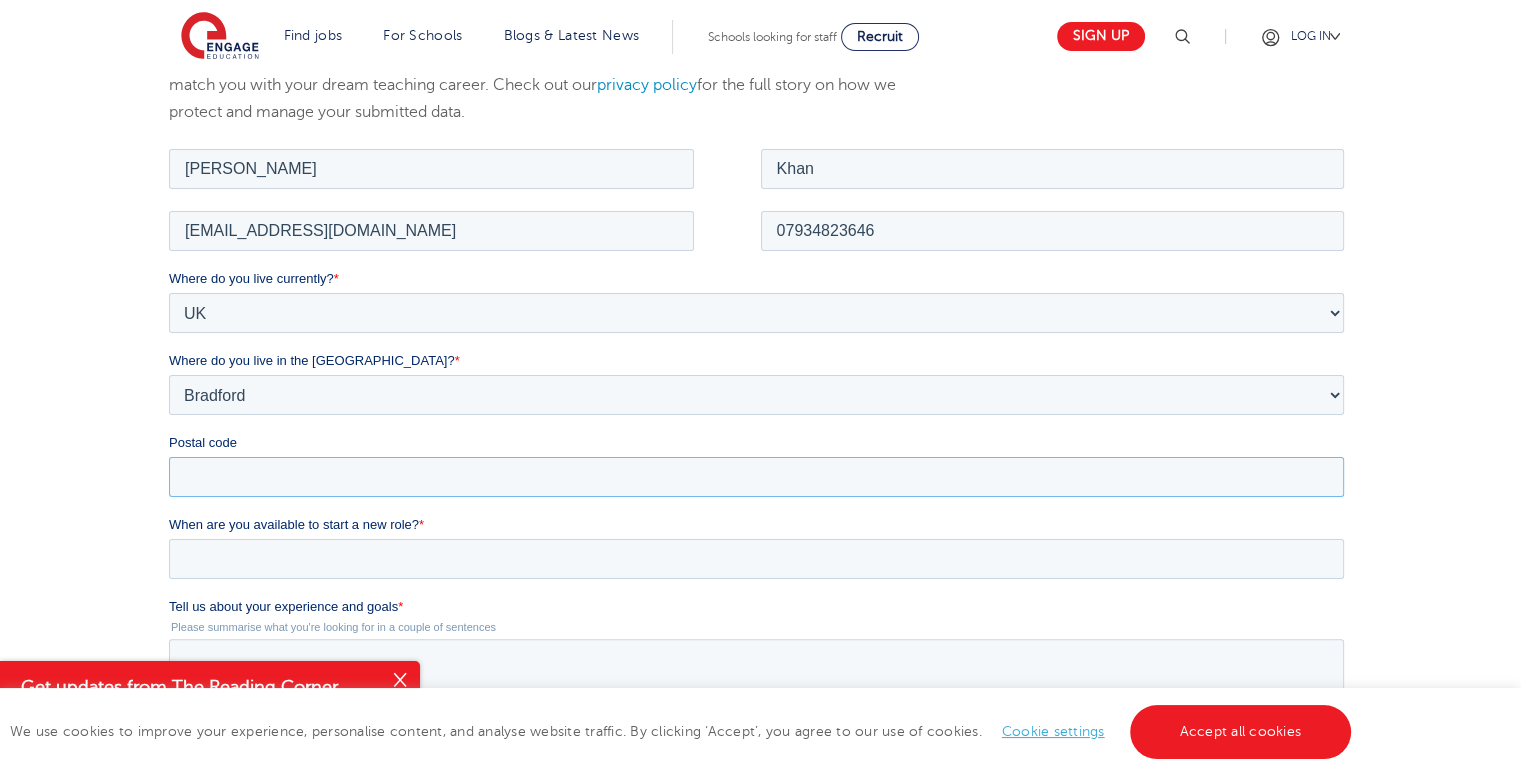 click on "Postal code" at bounding box center (756, 476) 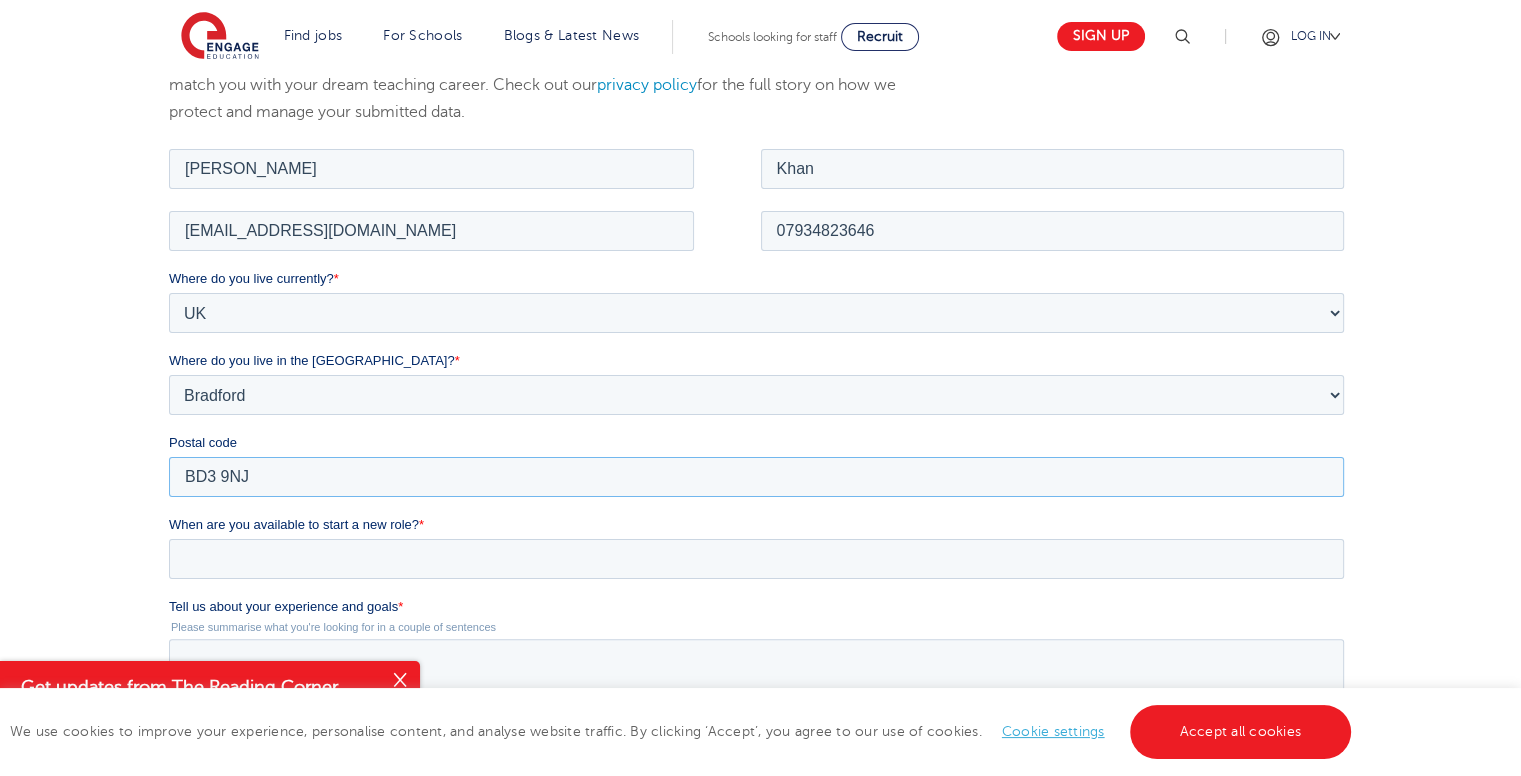 type on "BD3 9NJ" 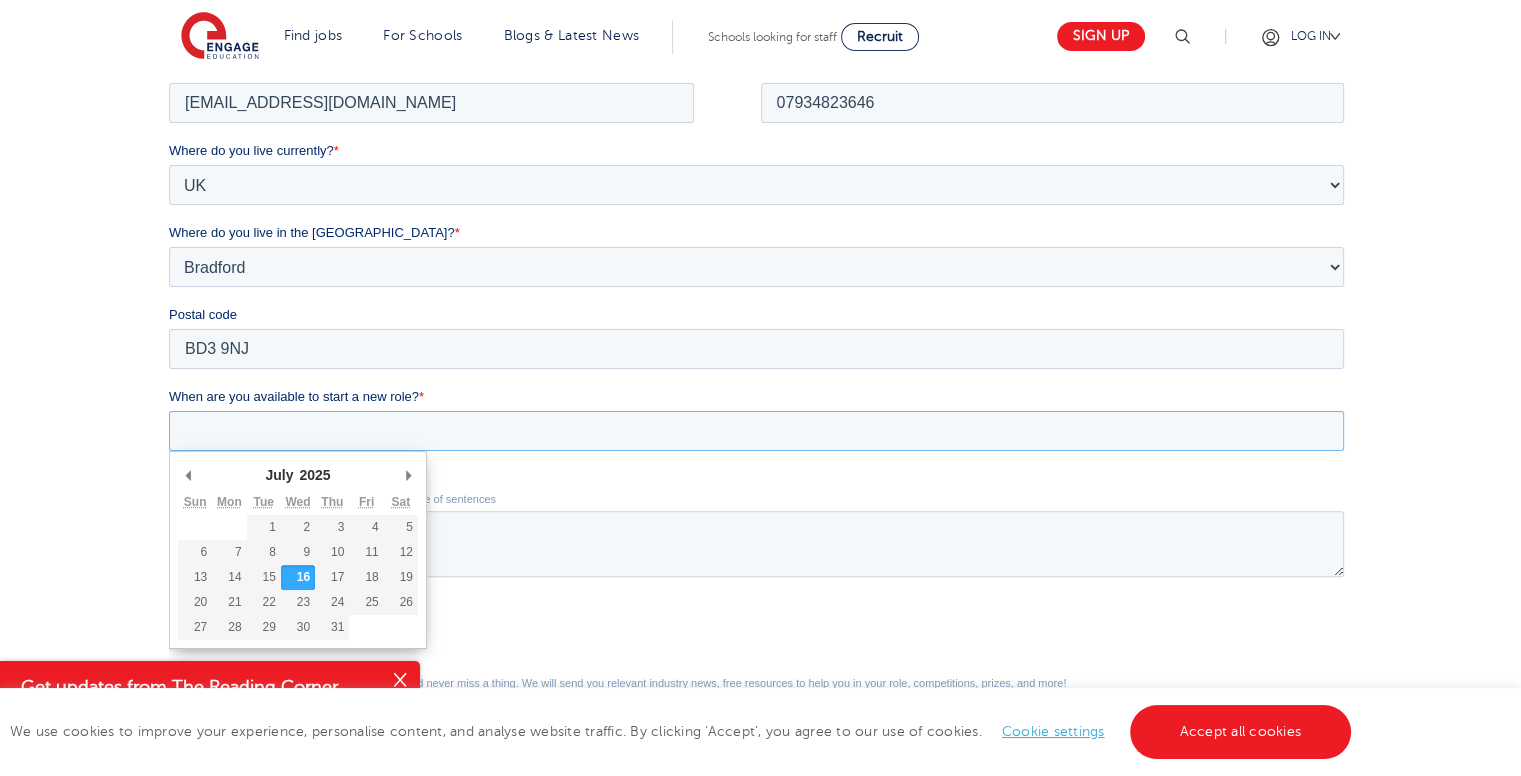 scroll, scrollTop: 544, scrollLeft: 0, axis: vertical 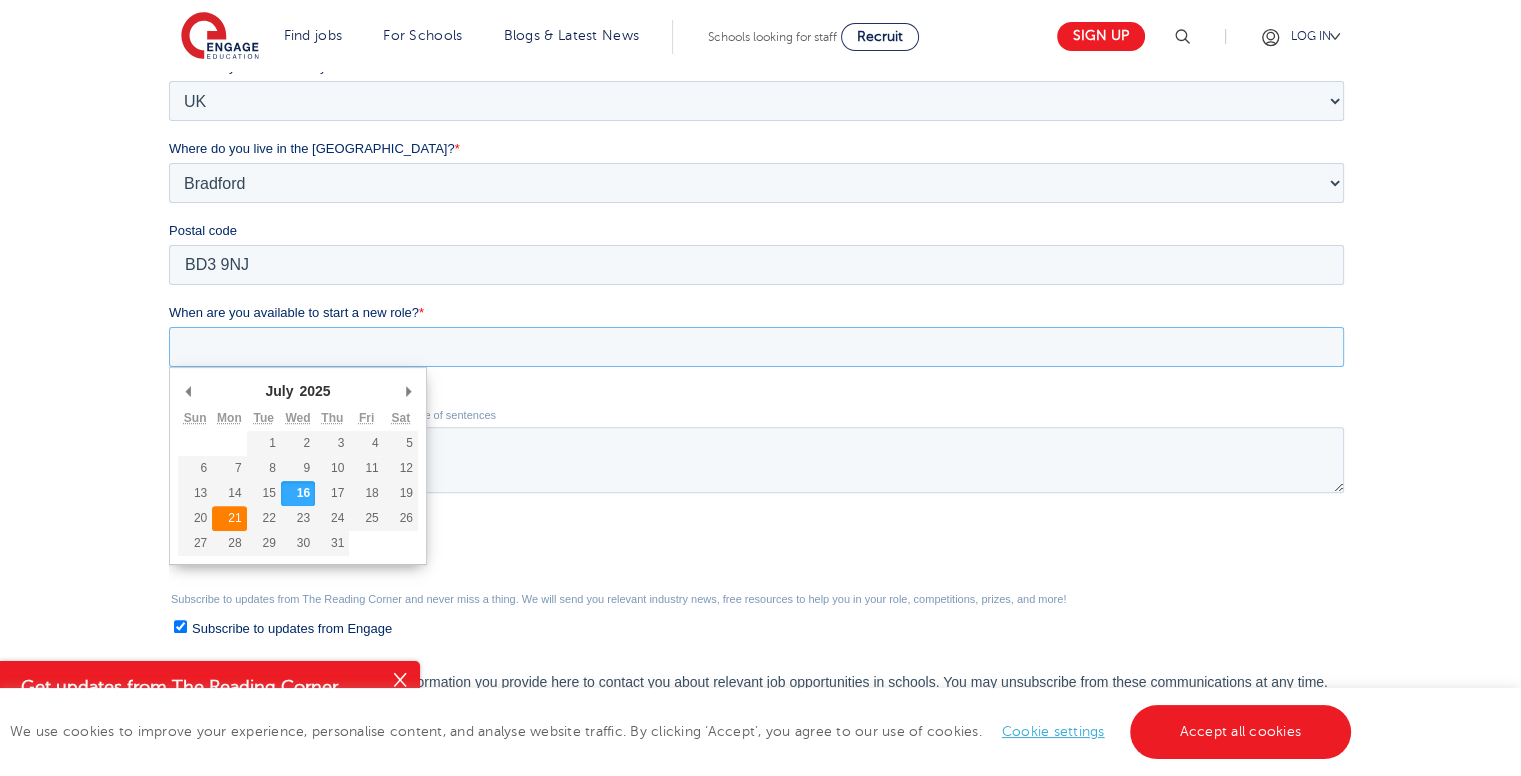 type on "[DATE]" 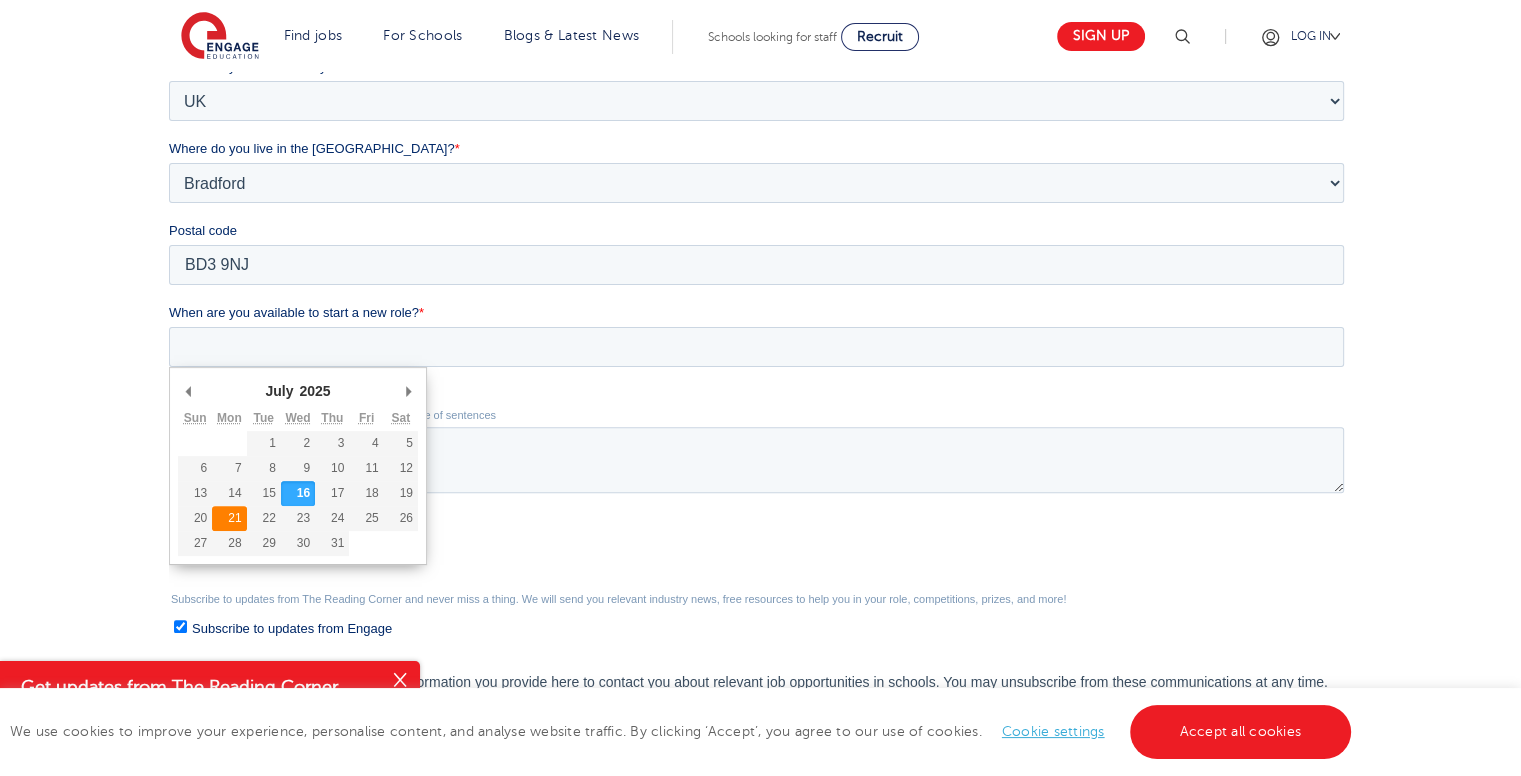 type on "[DATE]" 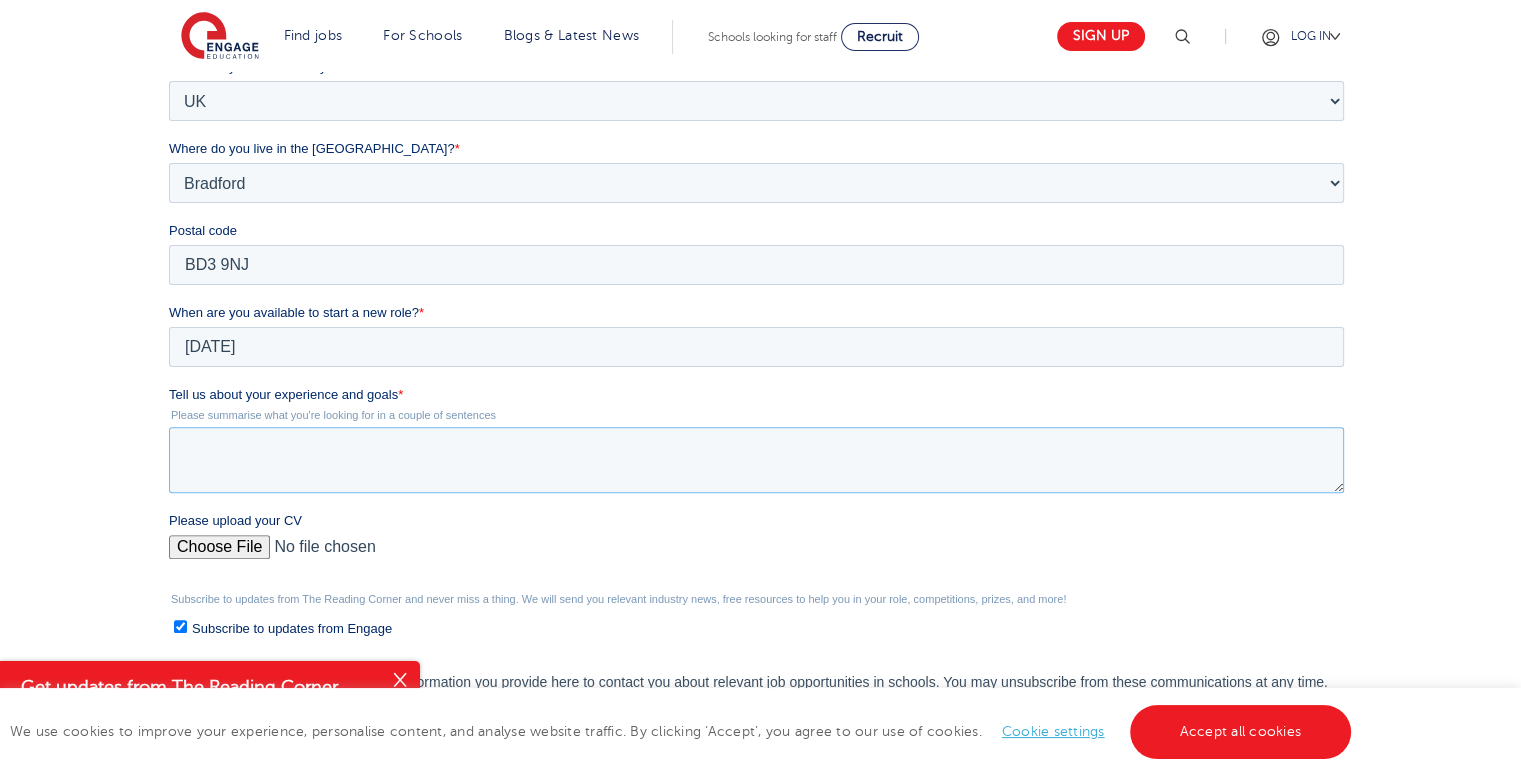 click on "Tell us about your experience and goals *" at bounding box center [756, 460] 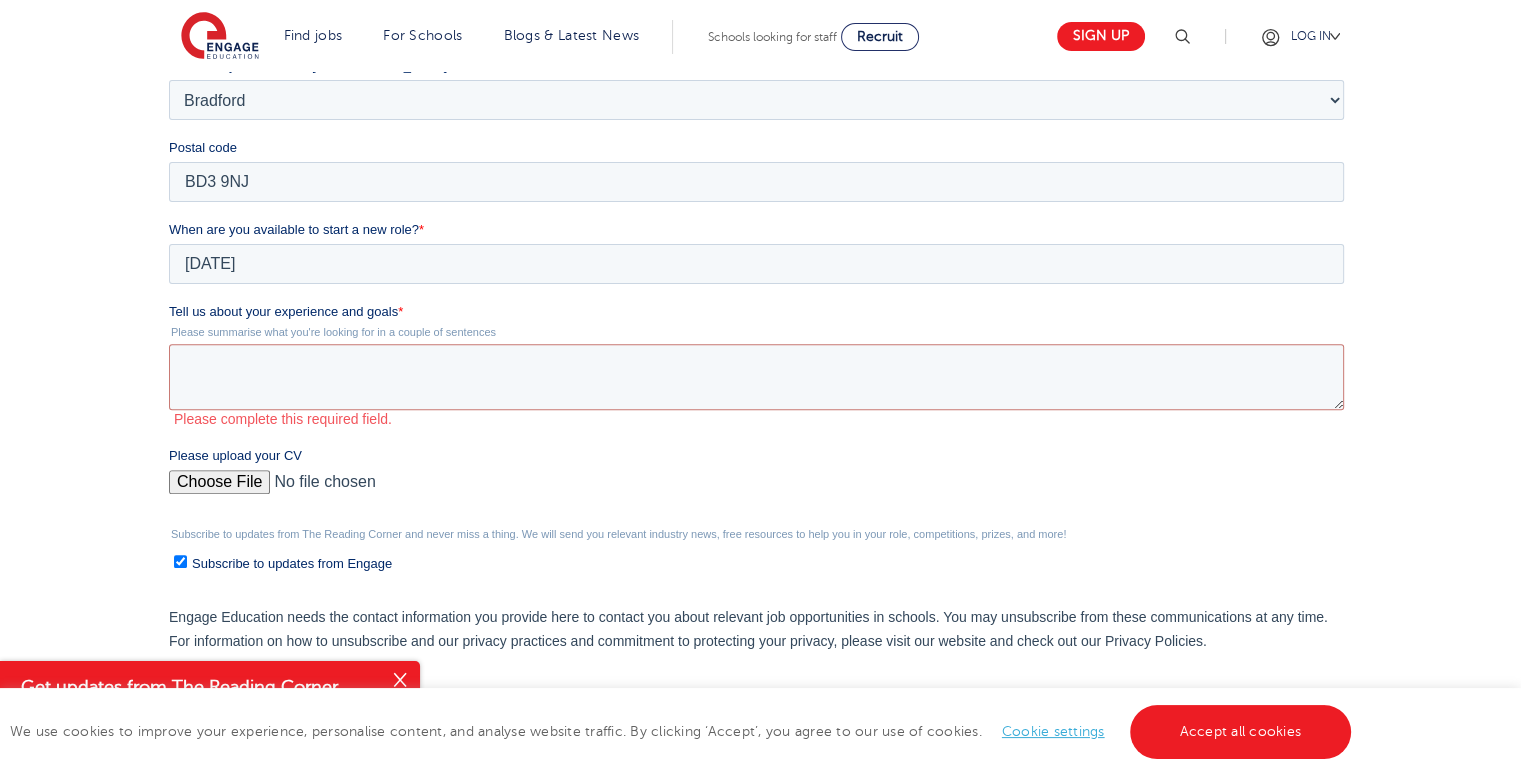 click on "Please upload your CV" at bounding box center (760, 478) 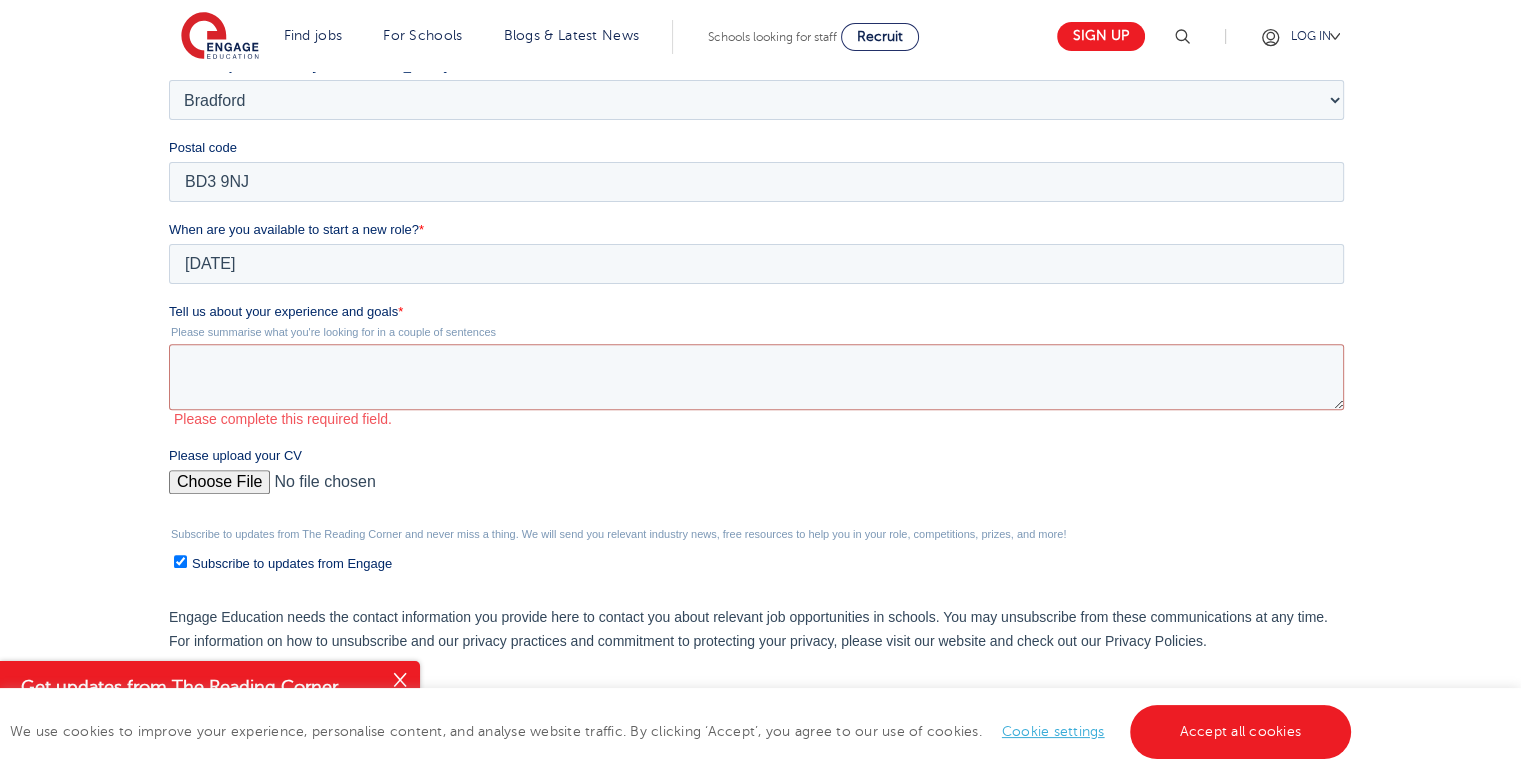 click on "Please upload your CV" at bounding box center (756, 490) 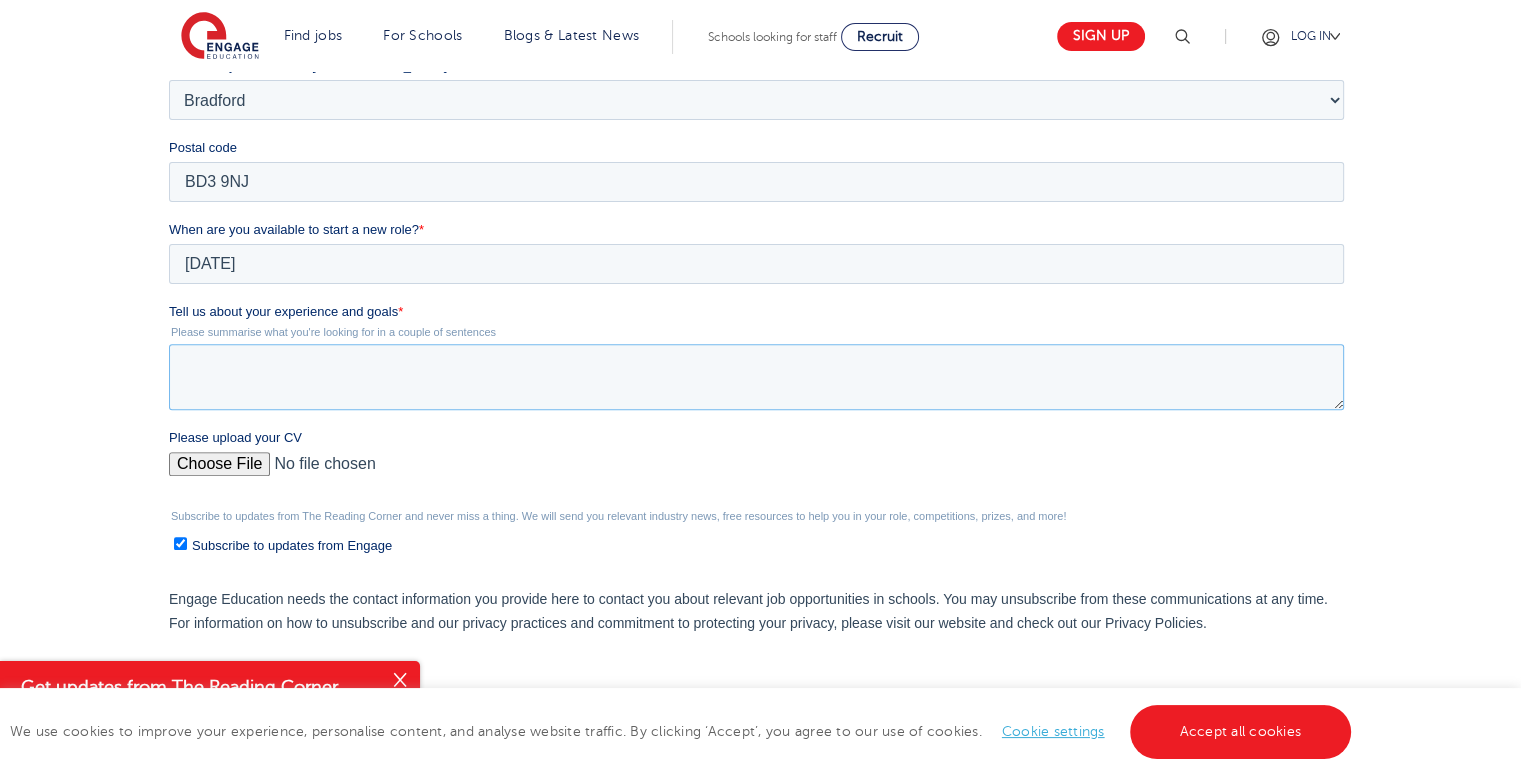 click on "Tell us about your experience and goals *" at bounding box center [756, 377] 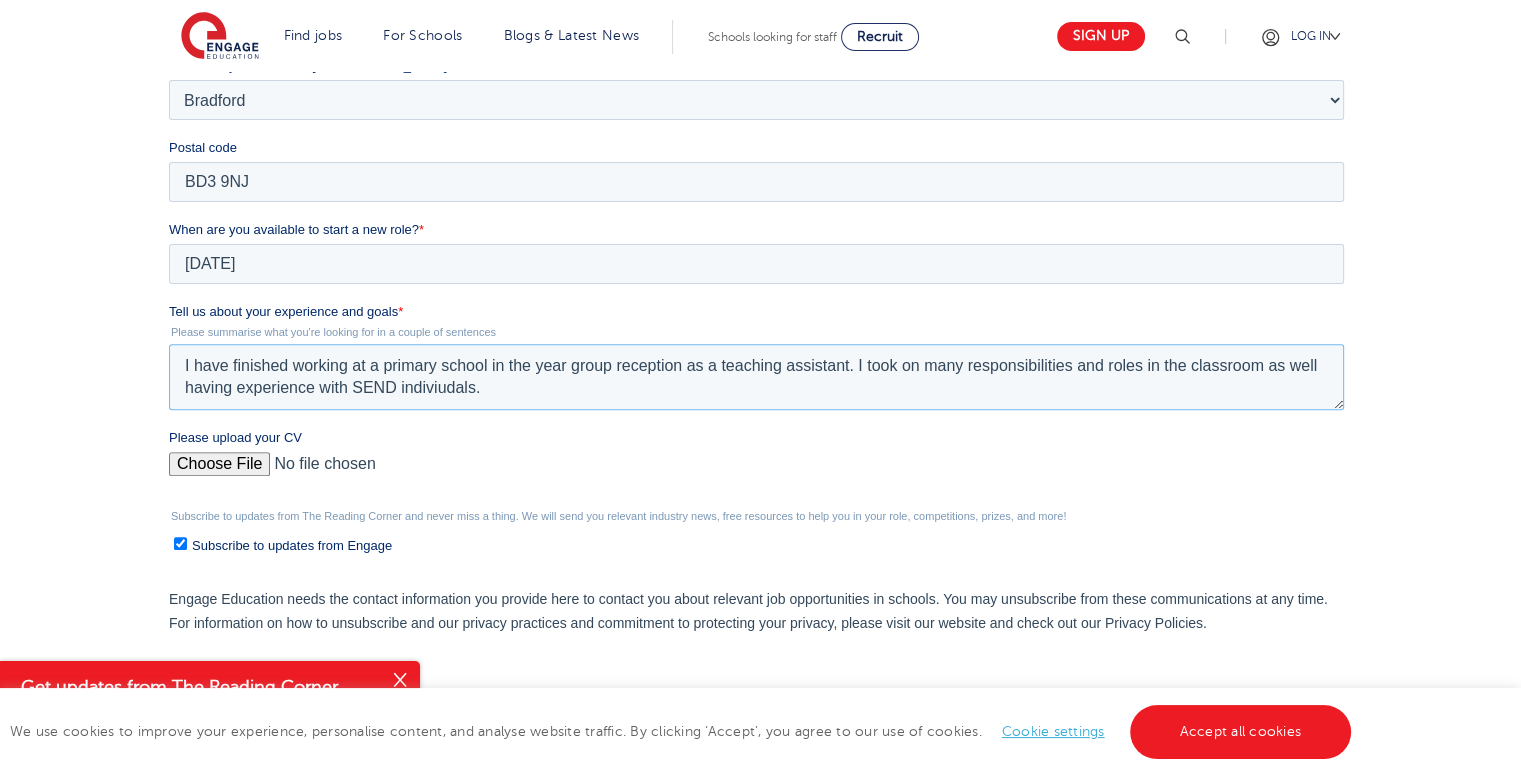click on "I have finished working at a primary school in the year group reception as a teaching assistant. I took on many responsibilities and roles in the classroom as well having experience with SEND indiviudals." at bounding box center [756, 377] 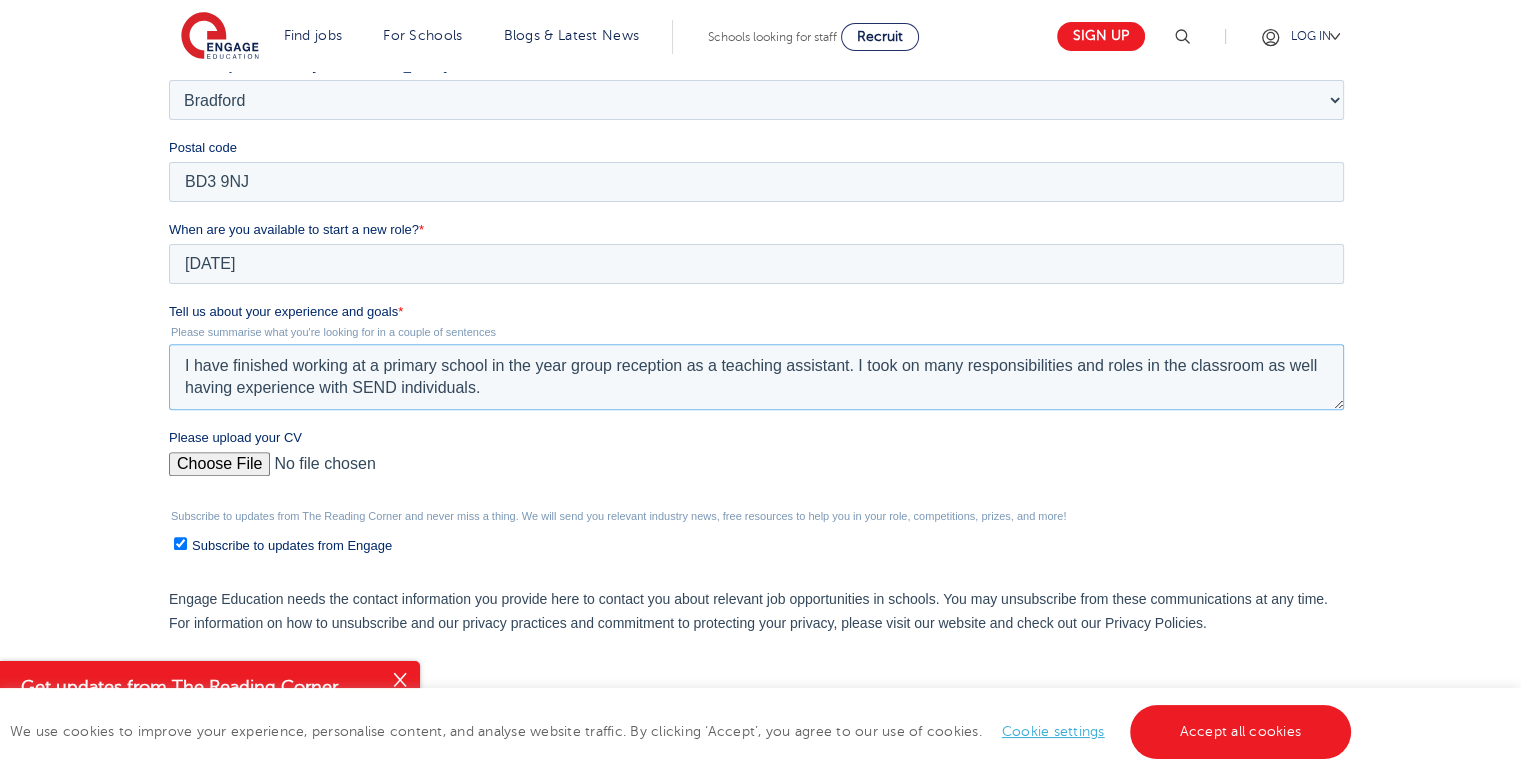 click on "I have finished working at a primary school in the year group reception as a teaching assistant. I took on many responsibilities and roles in the classroom as well having experience with SEND individuals." at bounding box center (756, 377) 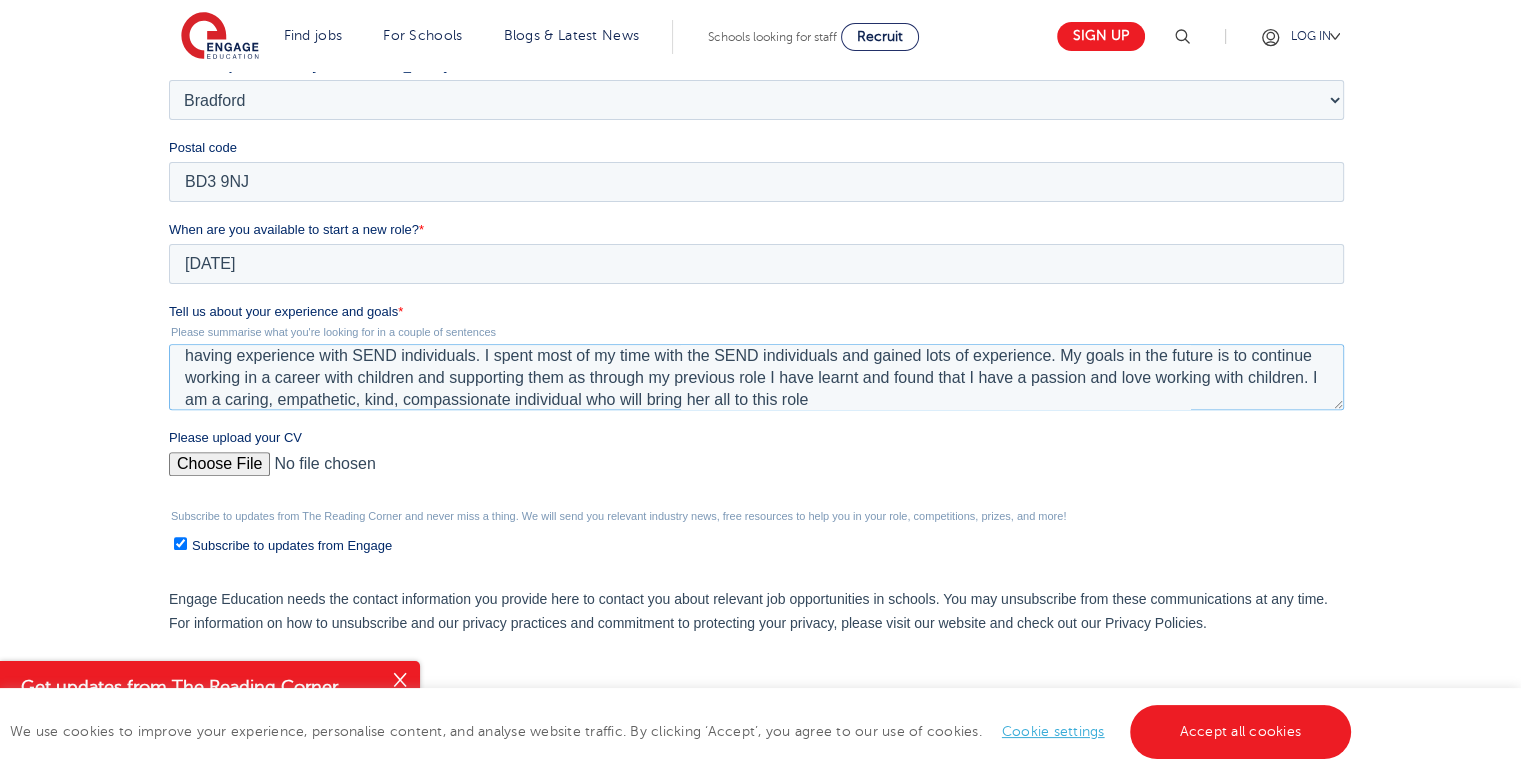 scroll, scrollTop: 44, scrollLeft: 0, axis: vertical 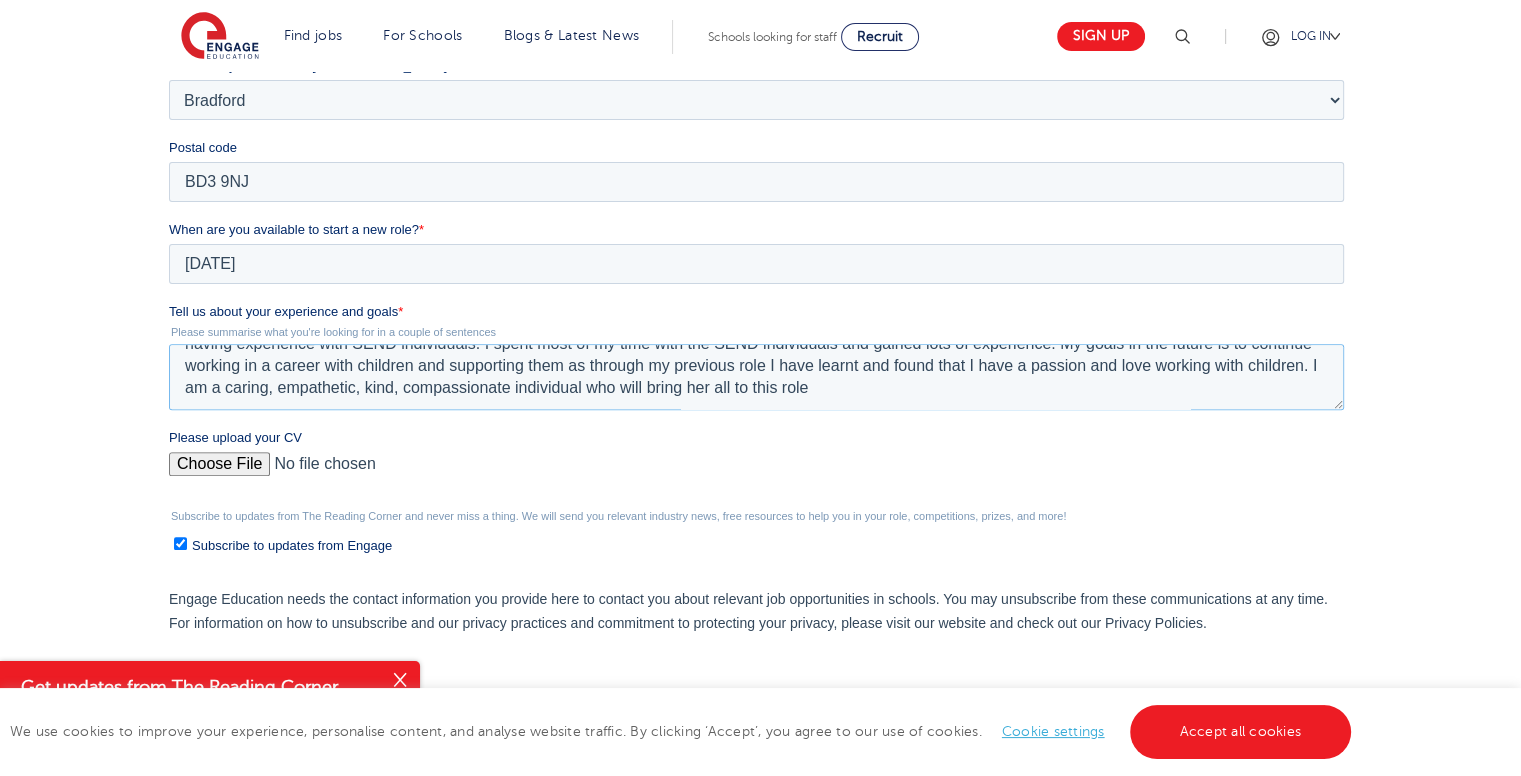 type on "I have finished working at a primary school in the year group reception as a teaching assistant. I took on many responsibilities and roles in the classroom as well having experience with SEND individuals. I spent most of my time with the SEND individuals and gained lots of experience. My goals in the future is to continue working in a career with children and supporting them as through my previous role I have learnt and found that I have a passion and love working with children. I am a caring, empathetic, kind, compassionate individual who will bring her all to this role" 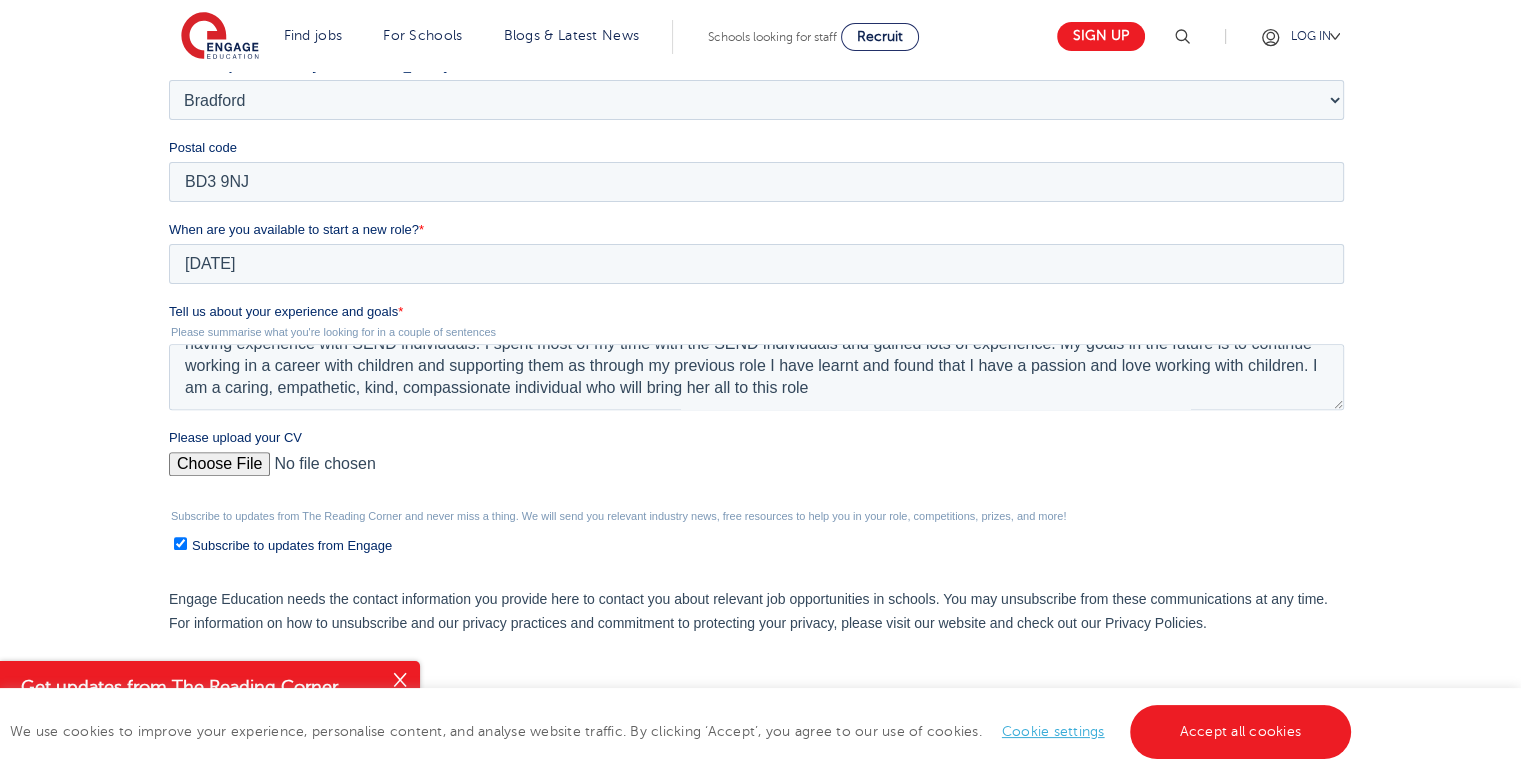 click on "Subscribe to updates from Engage" at bounding box center (292, 545) 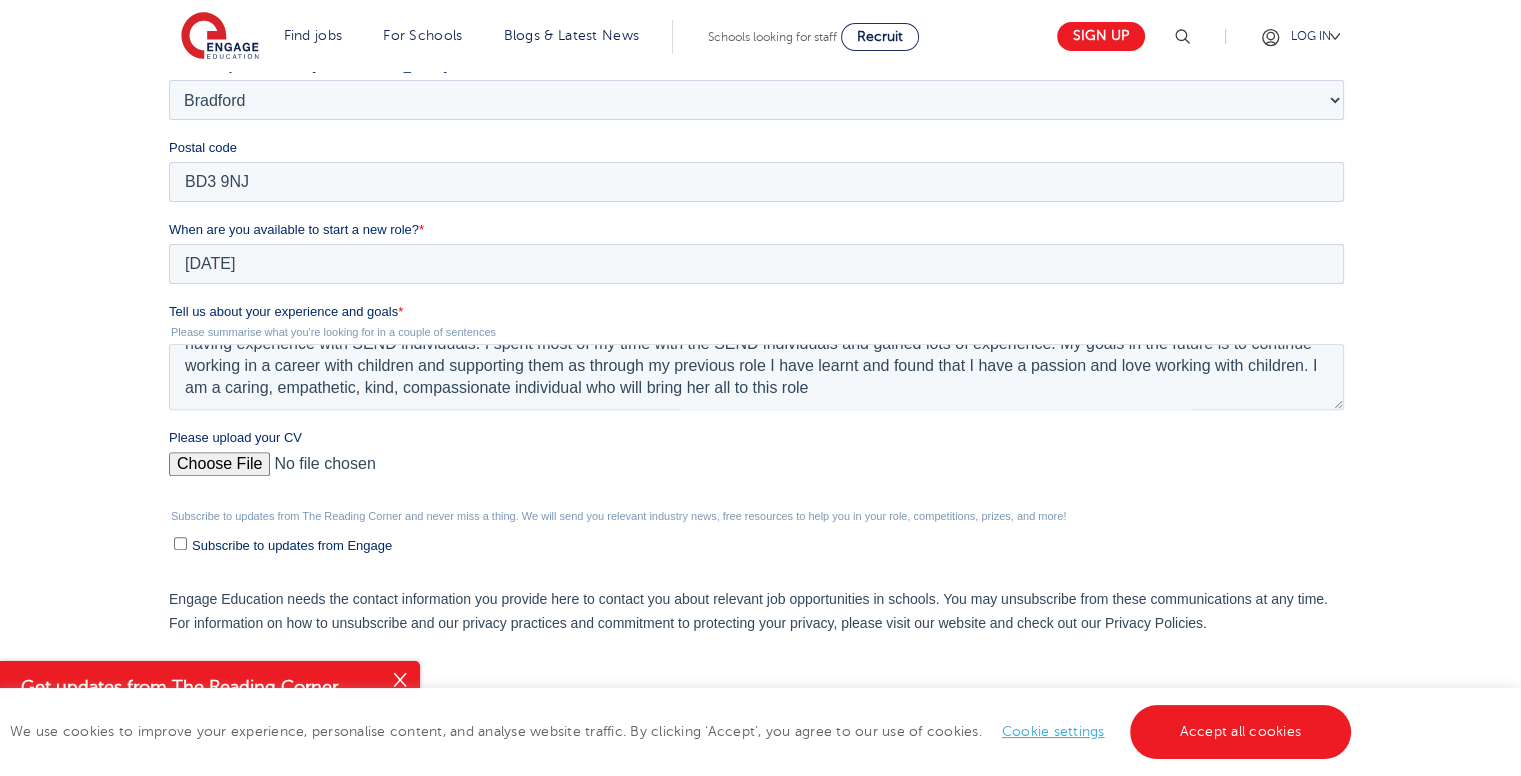 click on "Subscribe to updates from Engage" at bounding box center [759, 544] 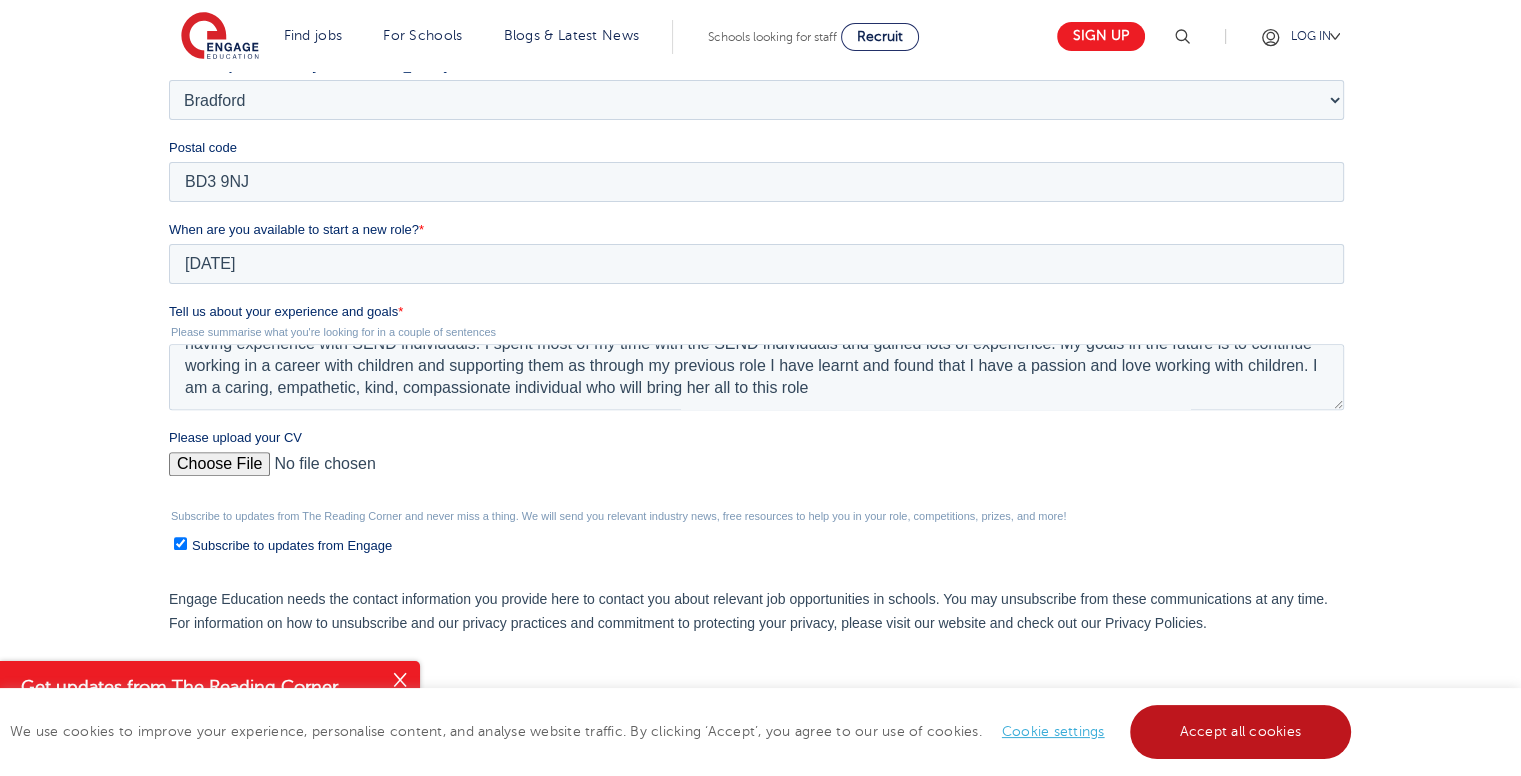 click on "Accept all cookies" at bounding box center (1241, 732) 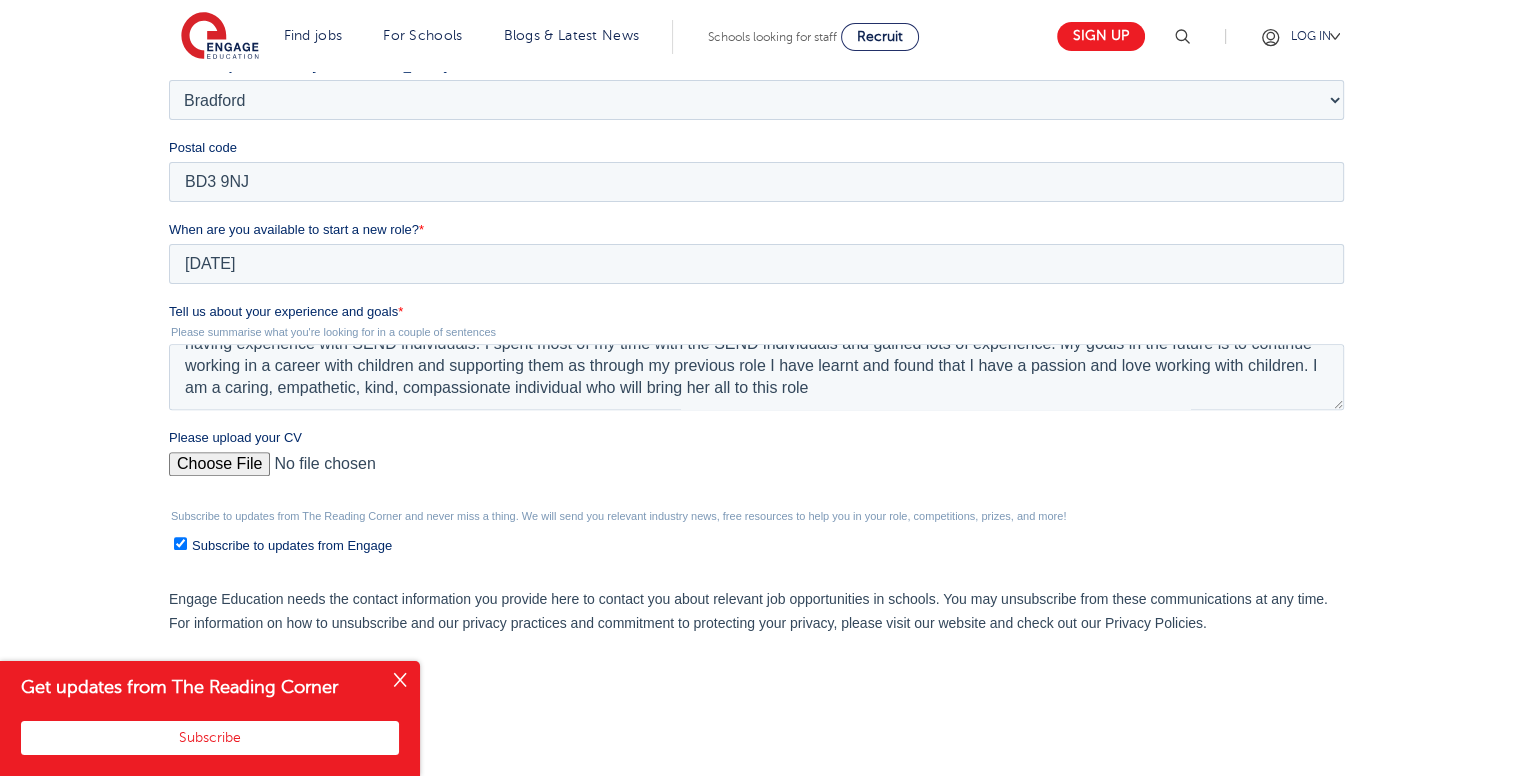 click at bounding box center [400, 681] 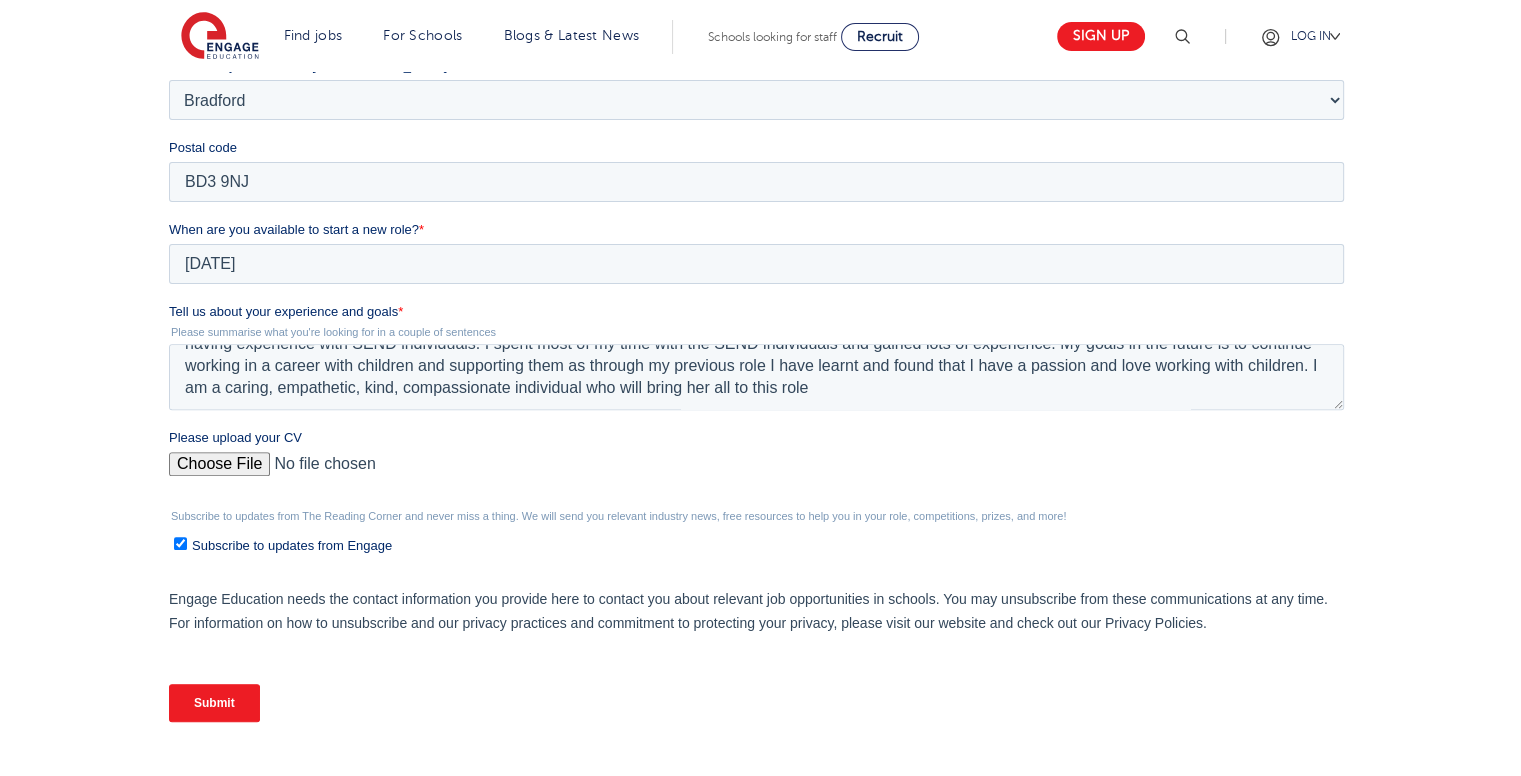 click on "Submit" at bounding box center (214, 703) 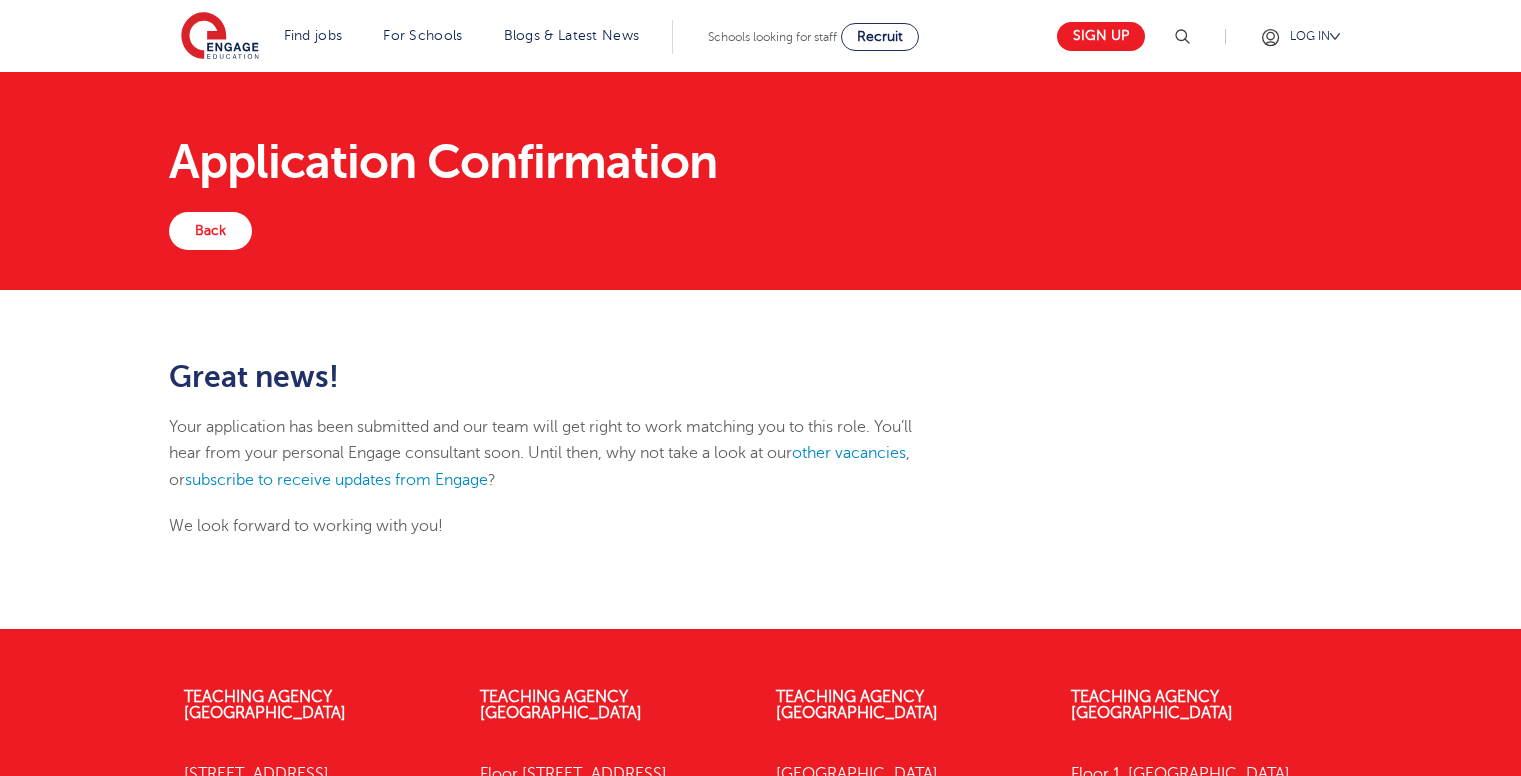 scroll, scrollTop: 0, scrollLeft: 0, axis: both 